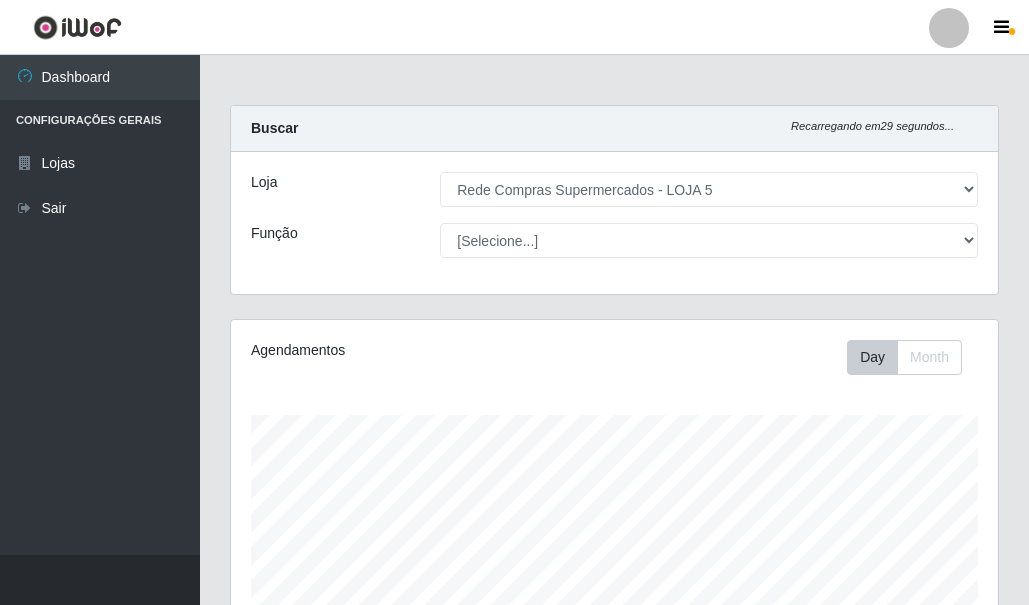 select on "397" 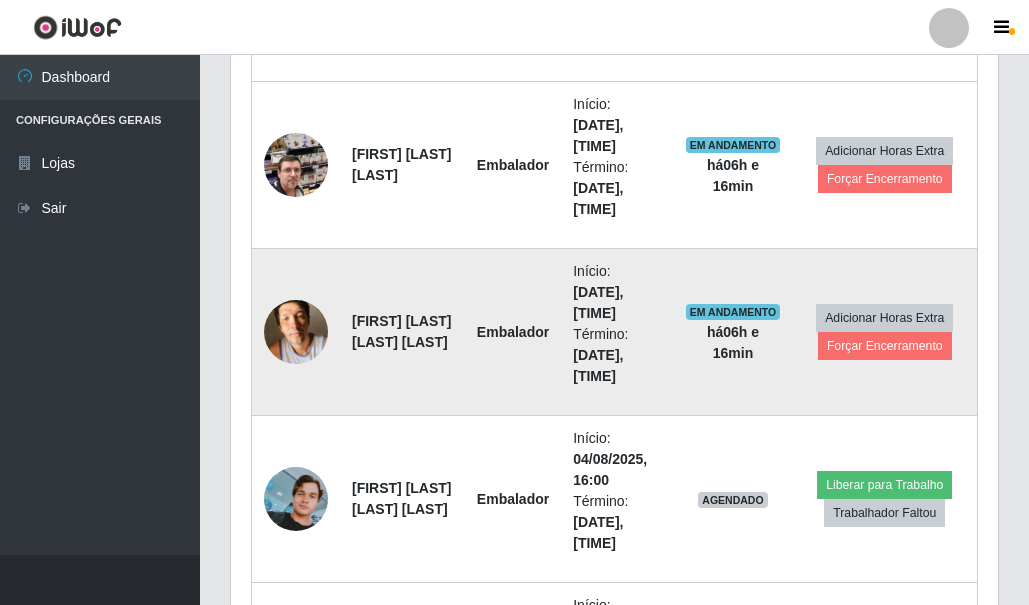 scroll, scrollTop: 999585, scrollLeft: 999233, axis: both 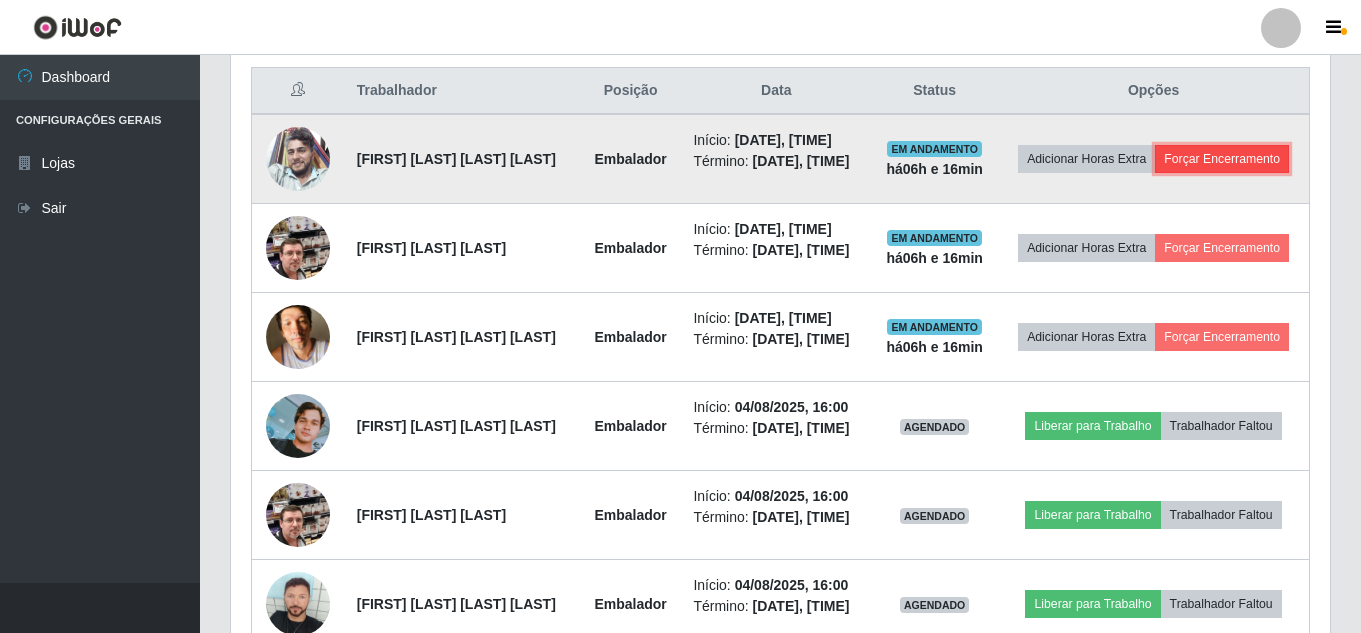 click on "Forçar Encerramento" at bounding box center [1222, 159] 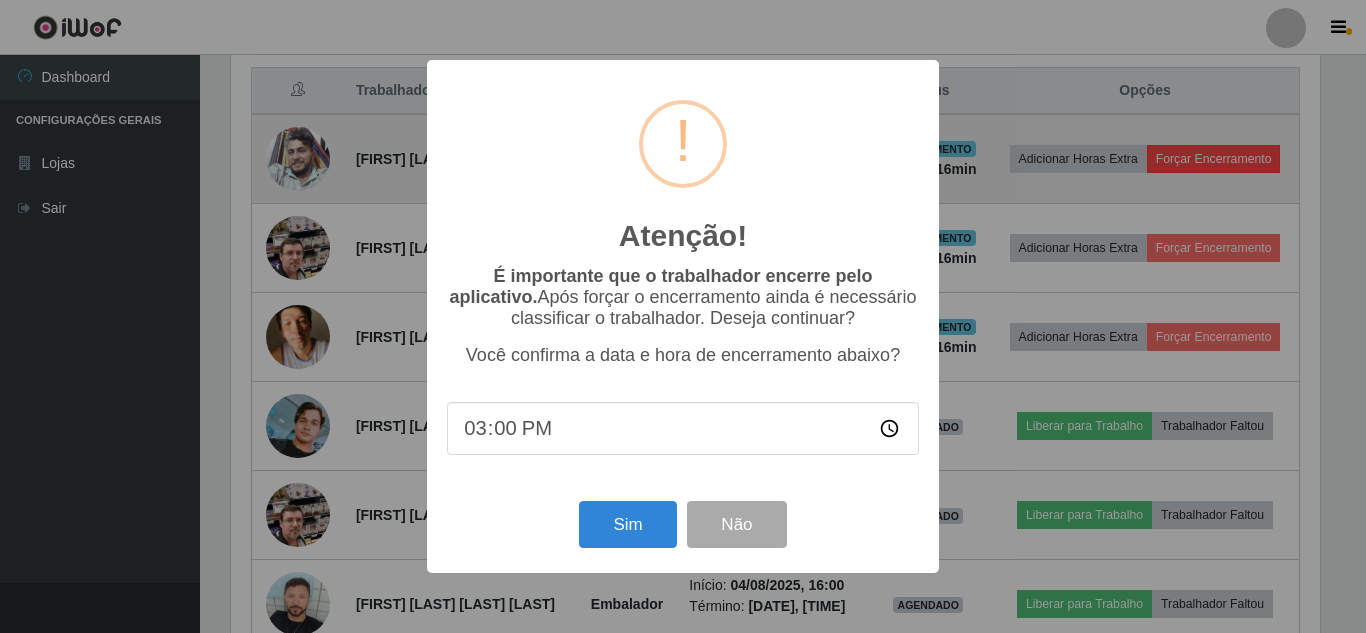scroll, scrollTop: 999585, scrollLeft: 998911, axis: both 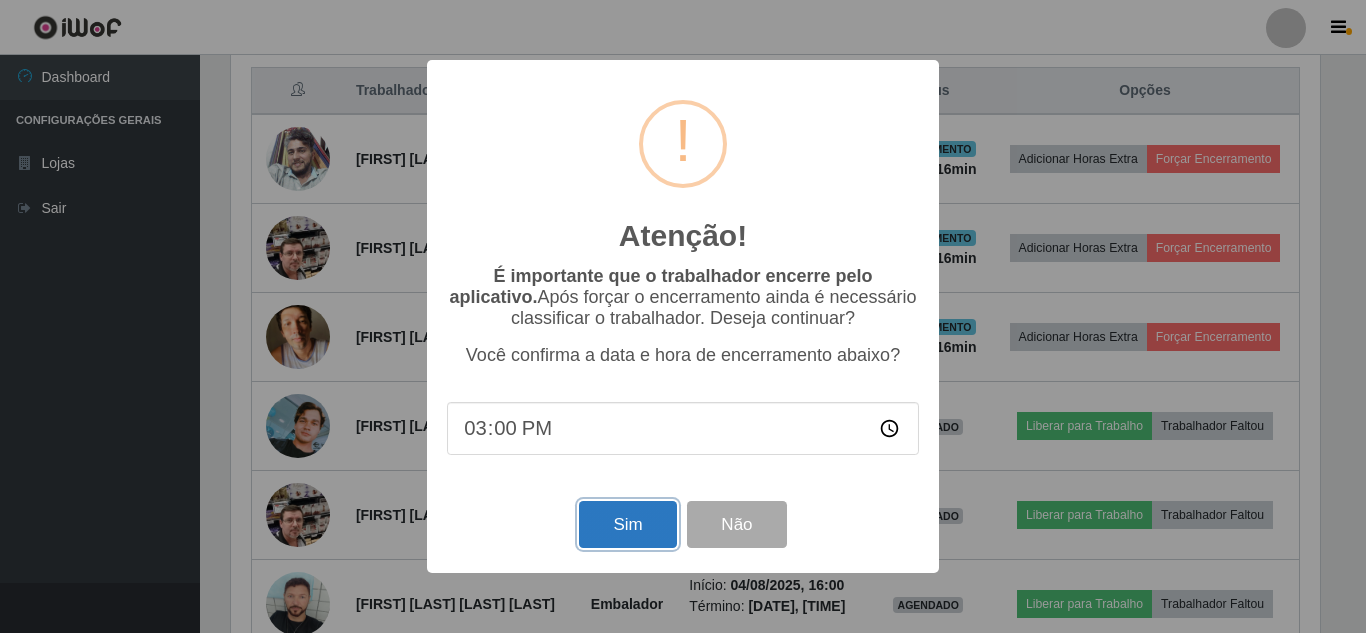click on "Sim" at bounding box center (627, 524) 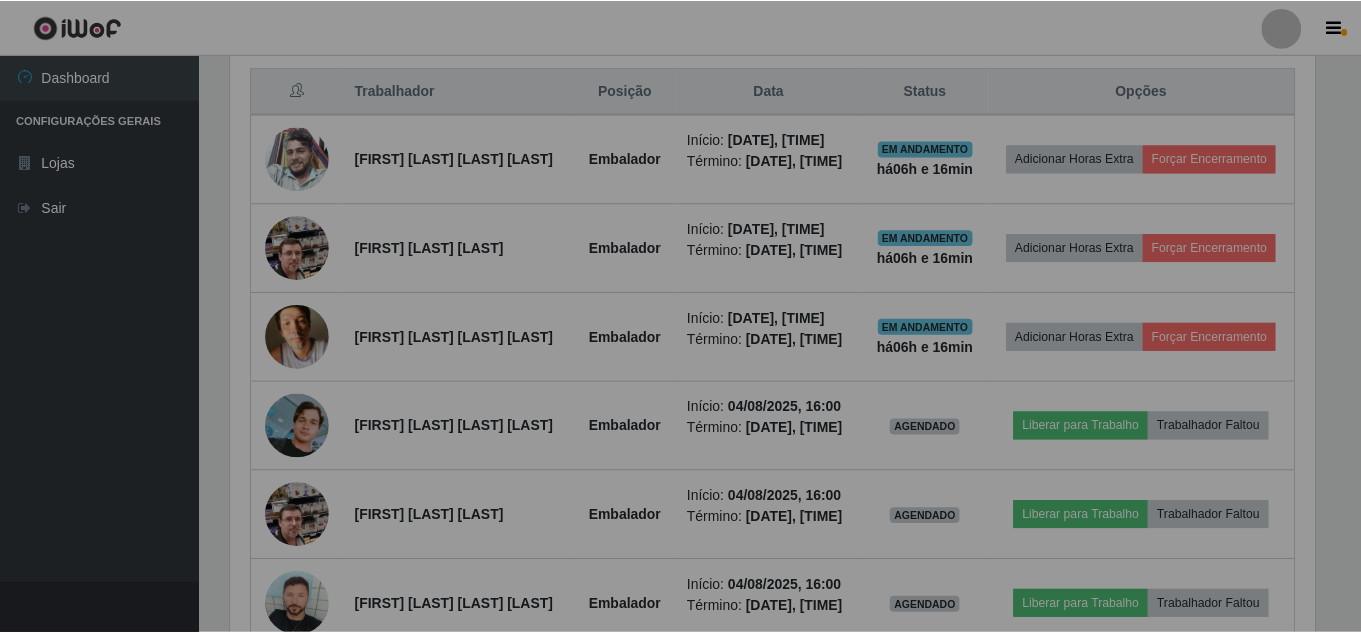 scroll, scrollTop: 999585, scrollLeft: 998901, axis: both 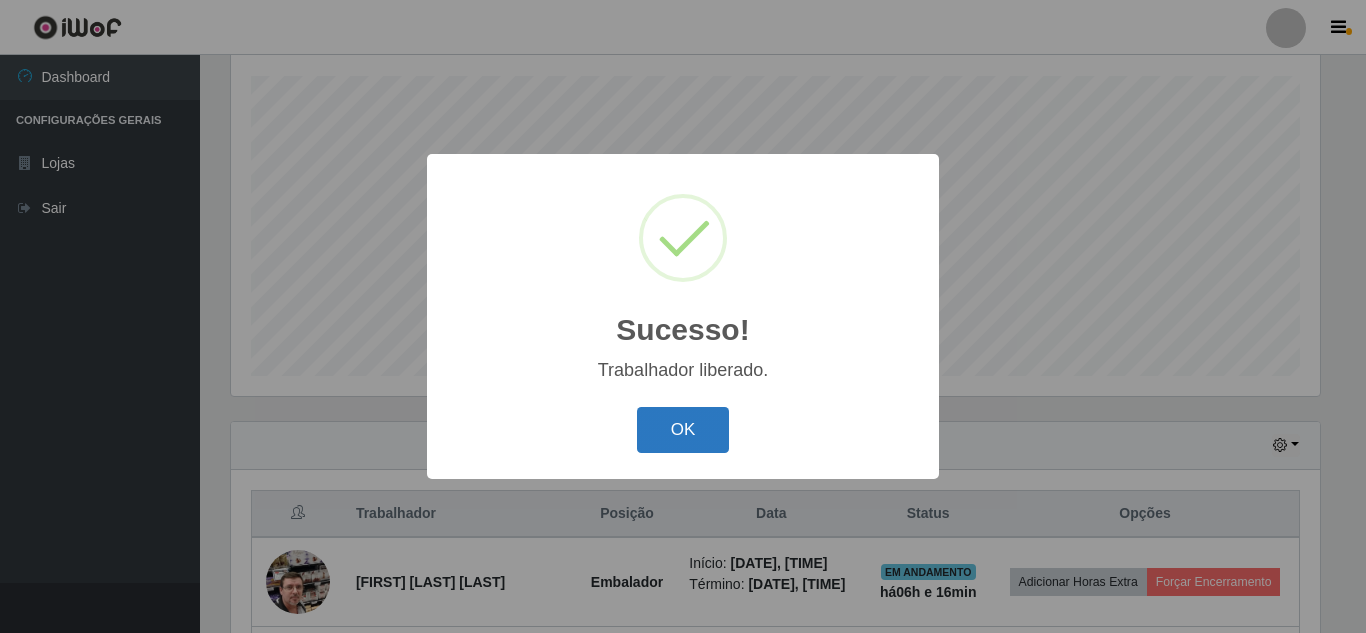 click on "OK" at bounding box center (683, 430) 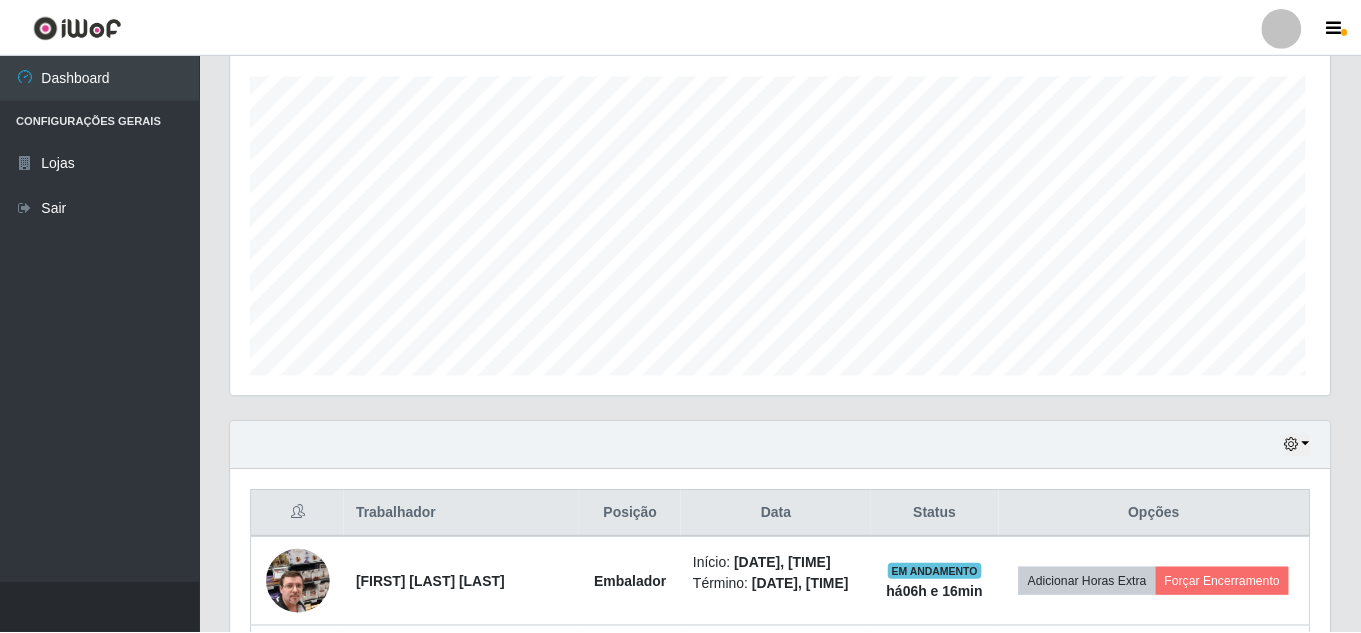 scroll, scrollTop: 999585, scrollLeft: 998901, axis: both 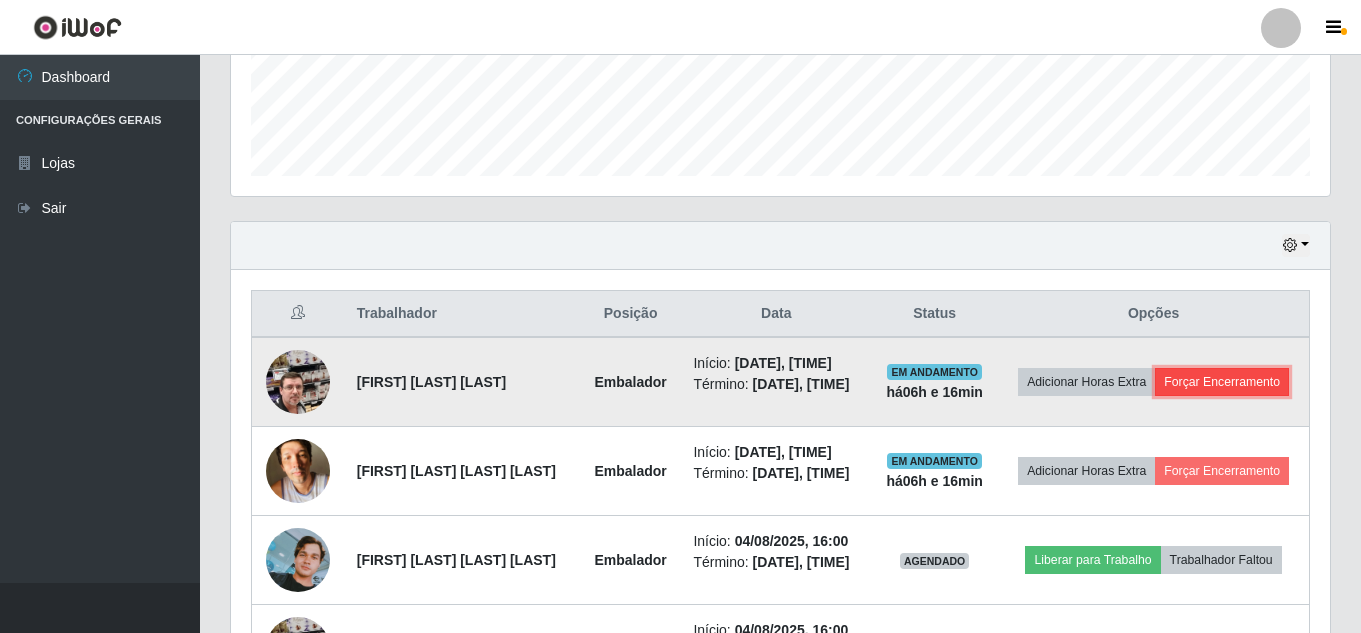click on "Forçar Encerramento" at bounding box center [1222, 382] 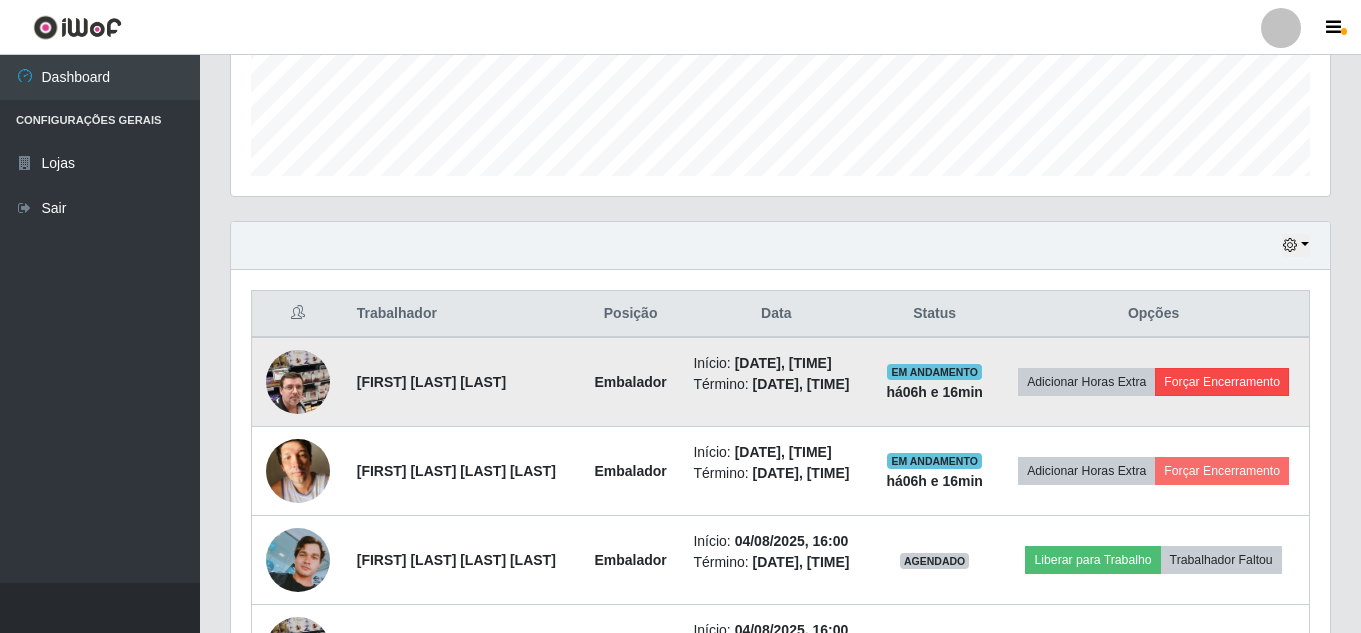 scroll, scrollTop: 999585, scrollLeft: 998911, axis: both 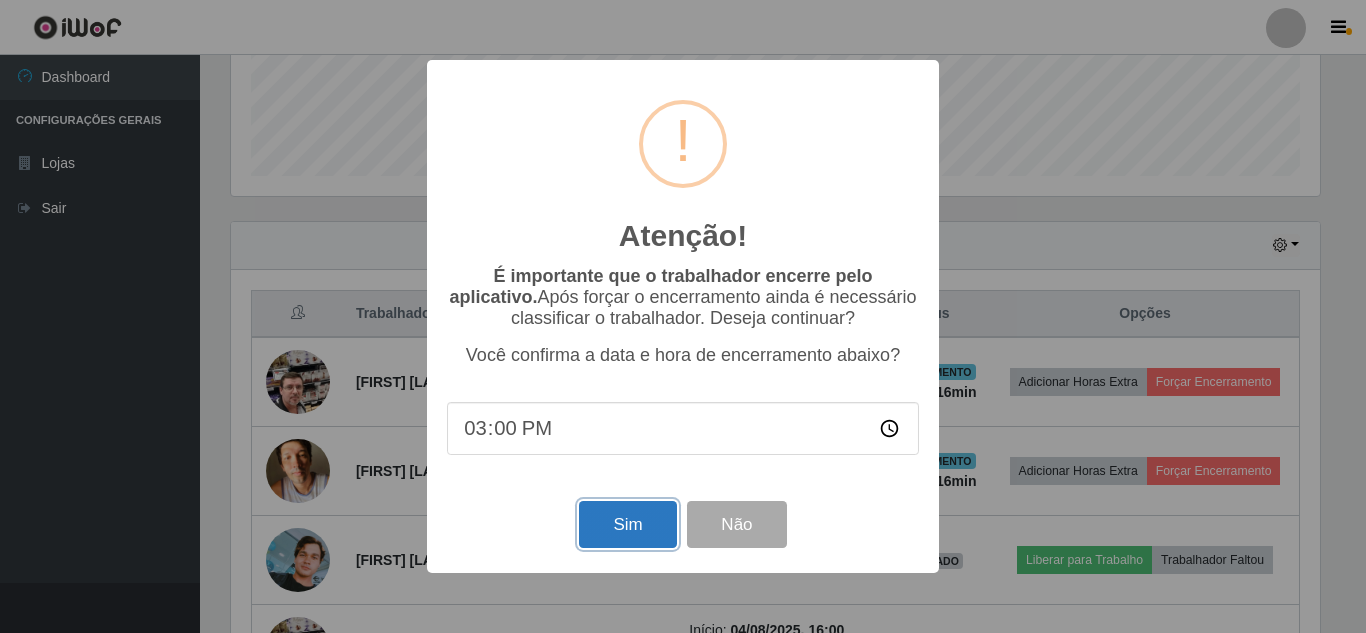 click on "Sim" at bounding box center [627, 524] 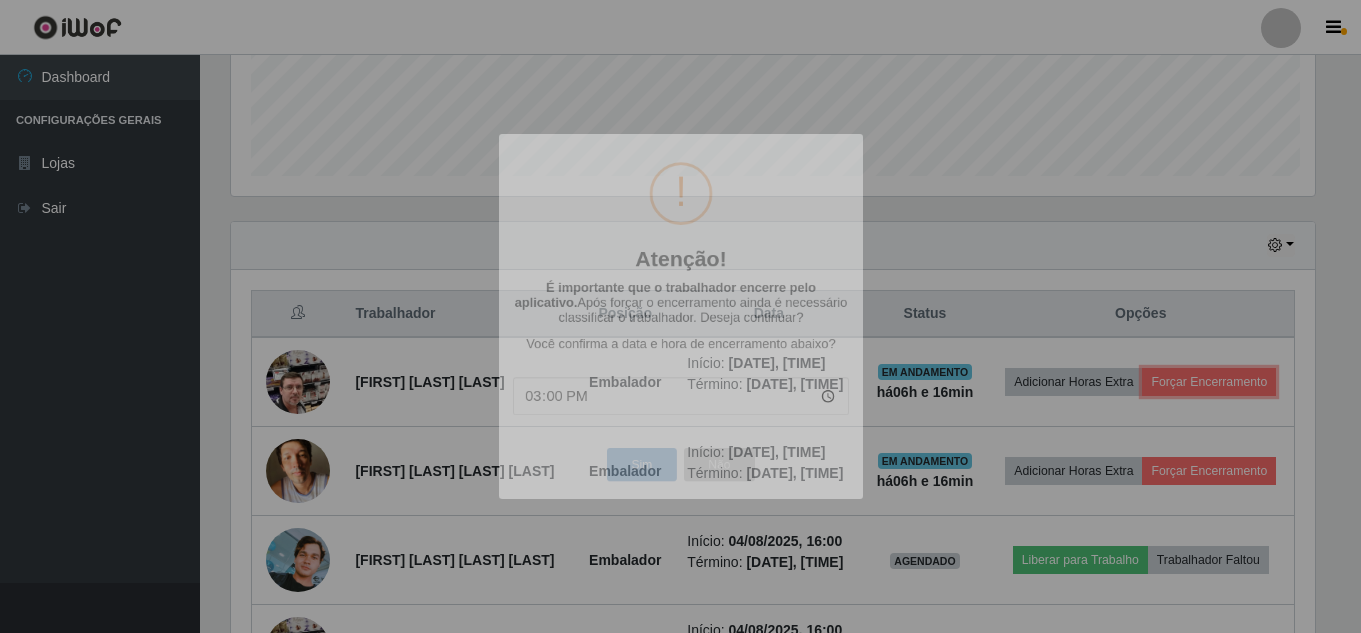 scroll, scrollTop: 999585, scrollLeft: 998901, axis: both 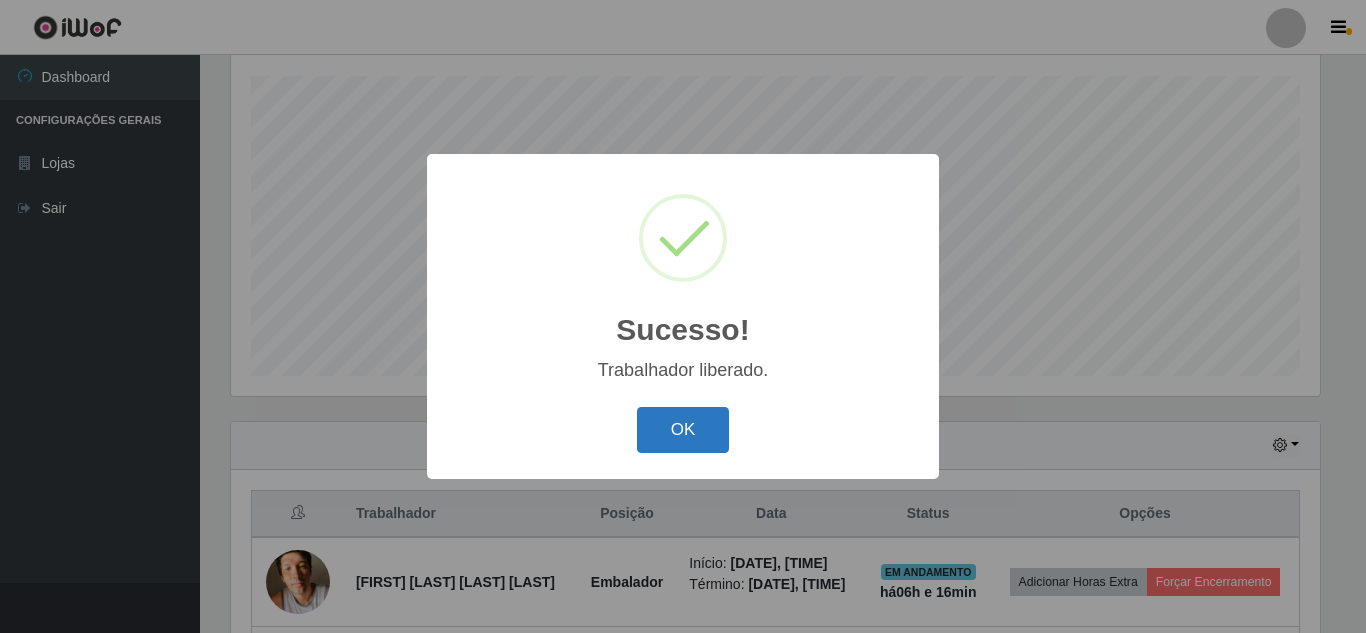 click on "OK" at bounding box center (683, 430) 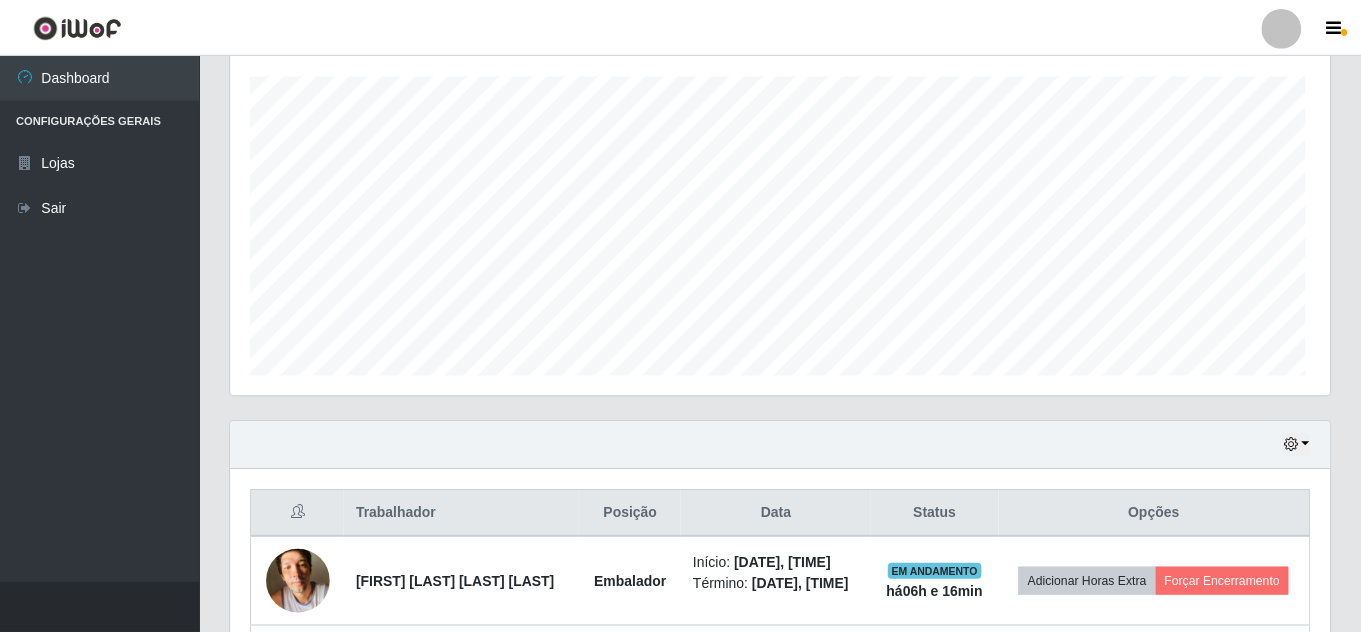 scroll, scrollTop: 999585, scrollLeft: 998901, axis: both 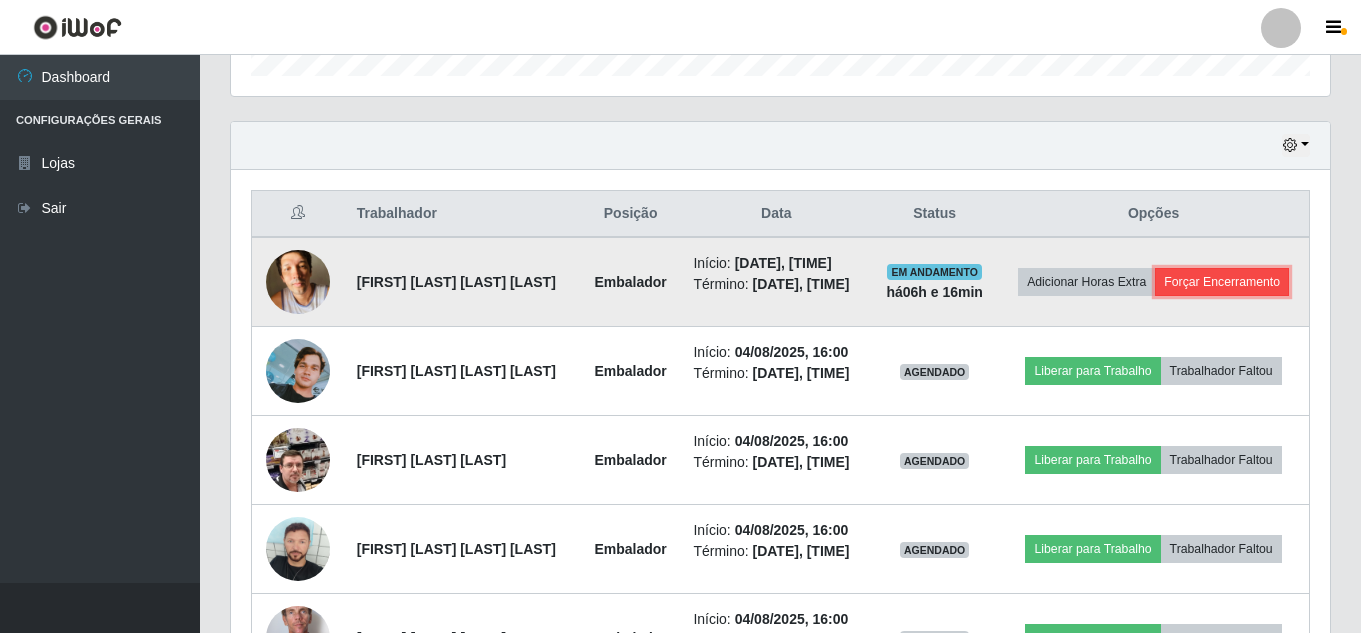 click on "Forçar Encerramento" at bounding box center (1222, 282) 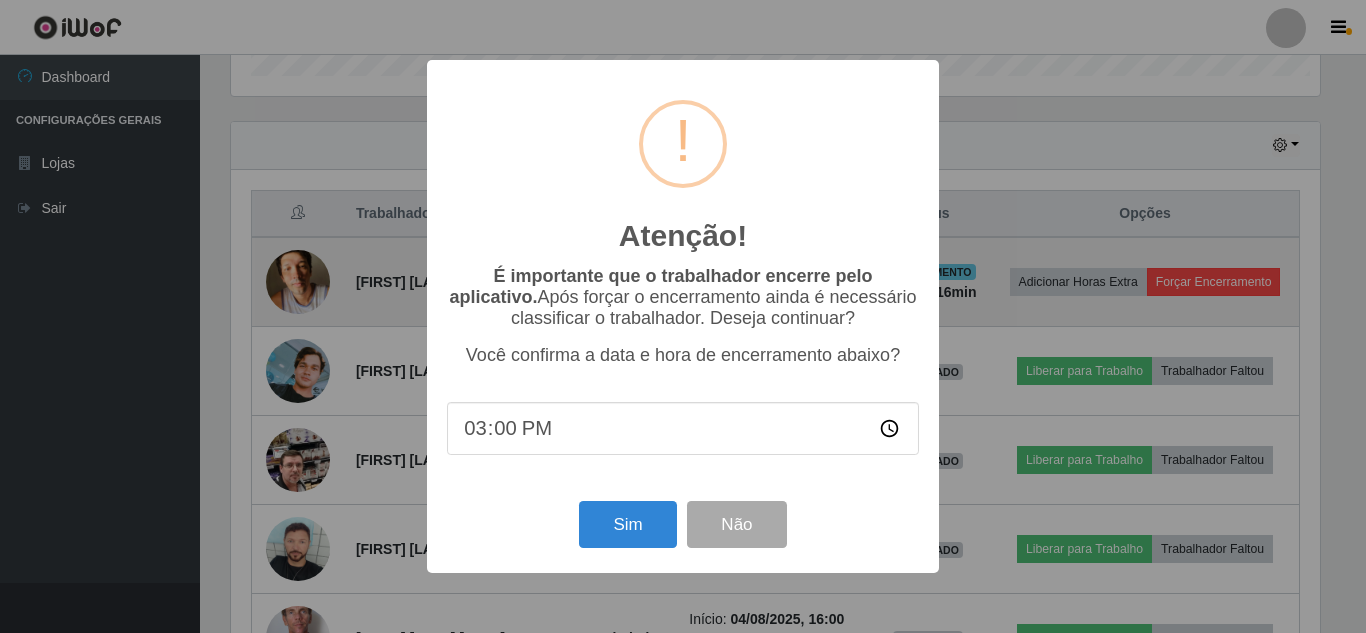 scroll, scrollTop: 999585, scrollLeft: 998911, axis: both 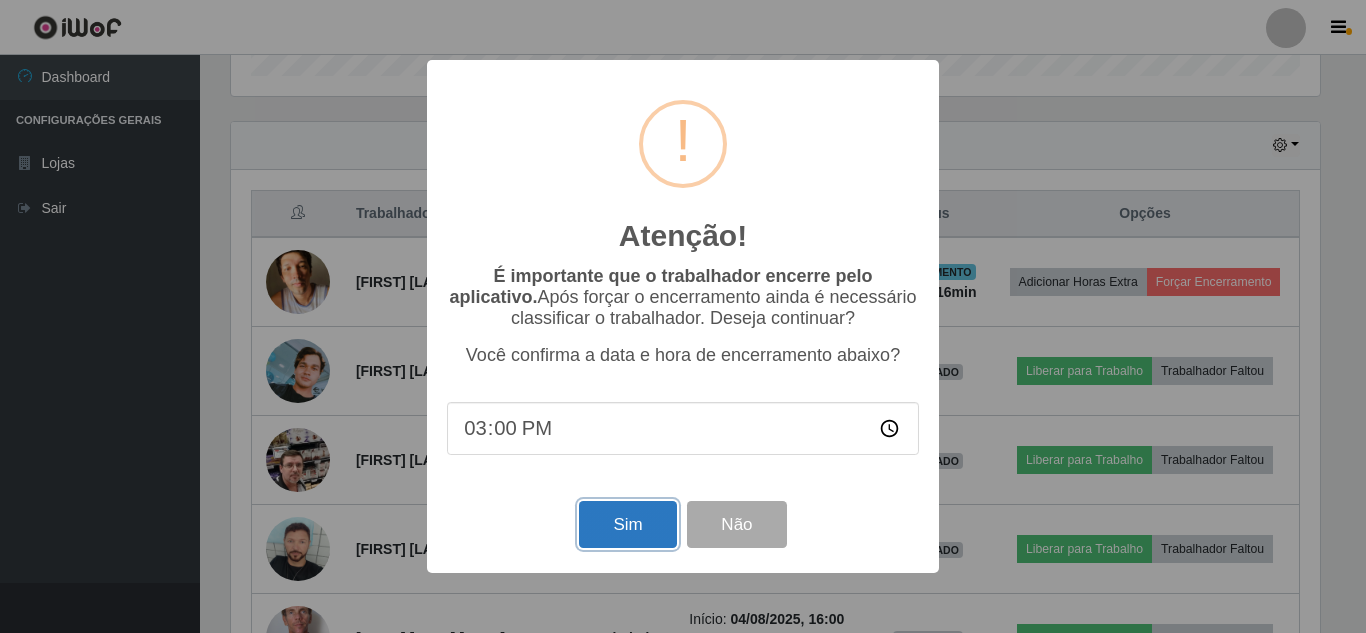 click on "Sim" at bounding box center [627, 524] 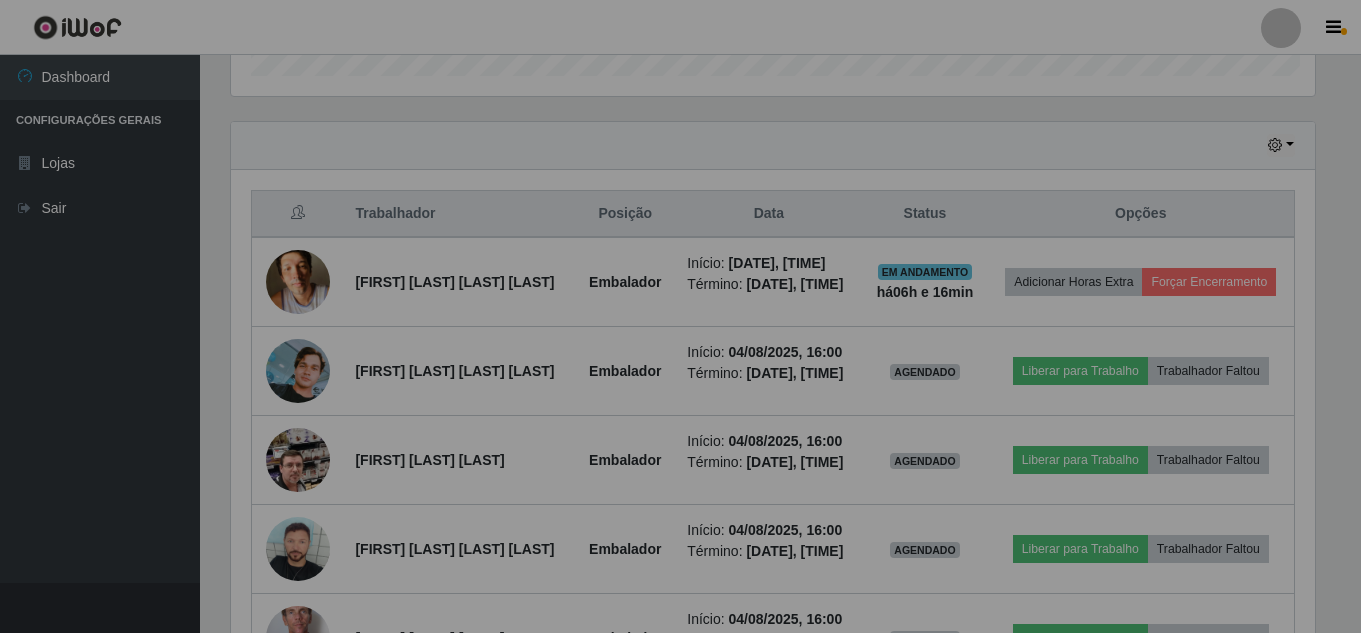 scroll, scrollTop: 999585, scrollLeft: 998901, axis: both 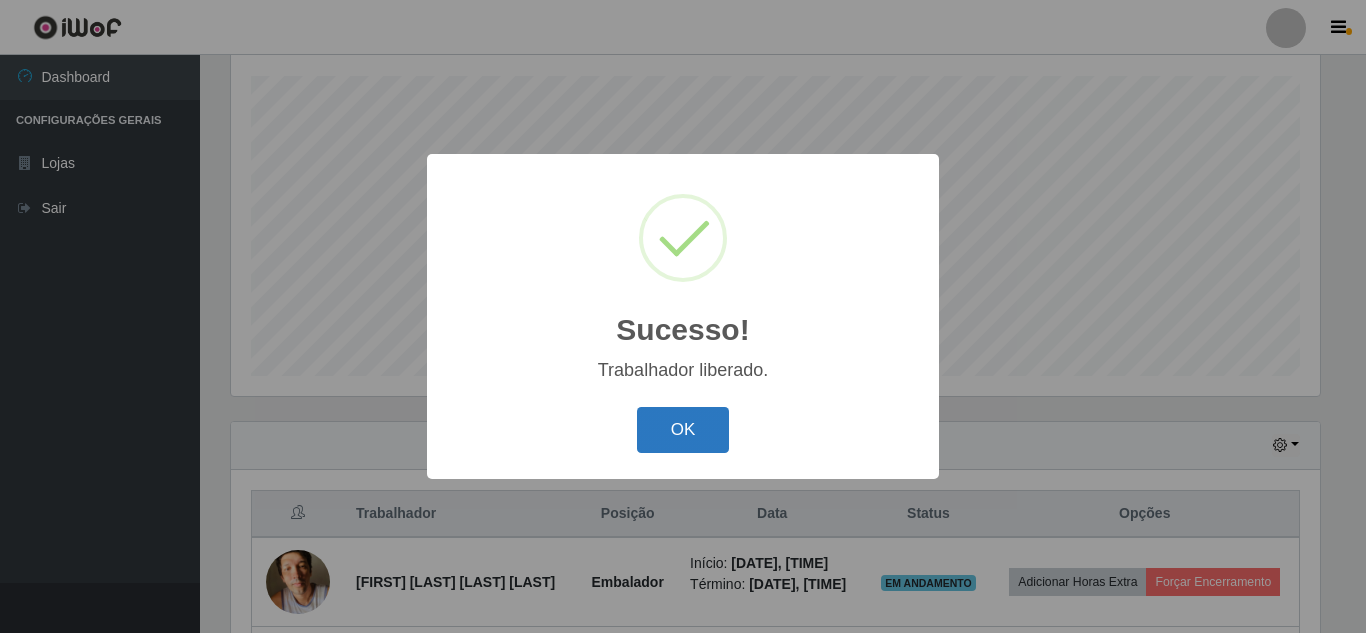 click on "OK" at bounding box center [683, 430] 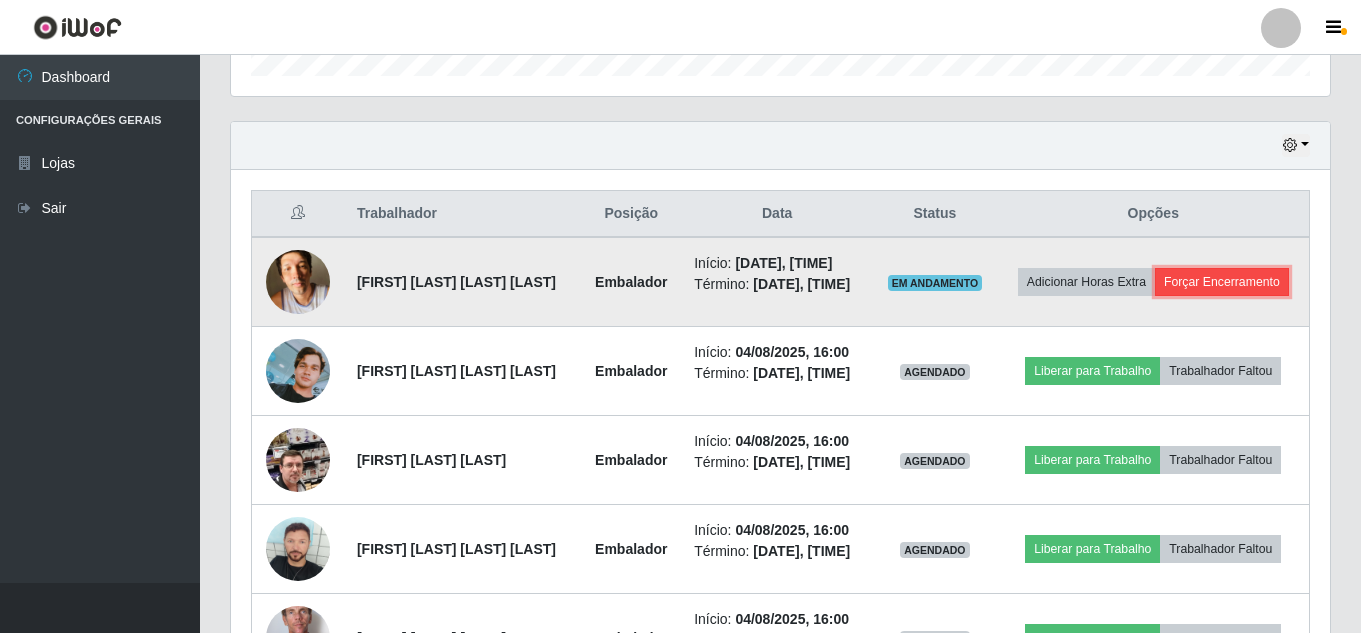 click on "Forçar Encerramento" at bounding box center (1222, 282) 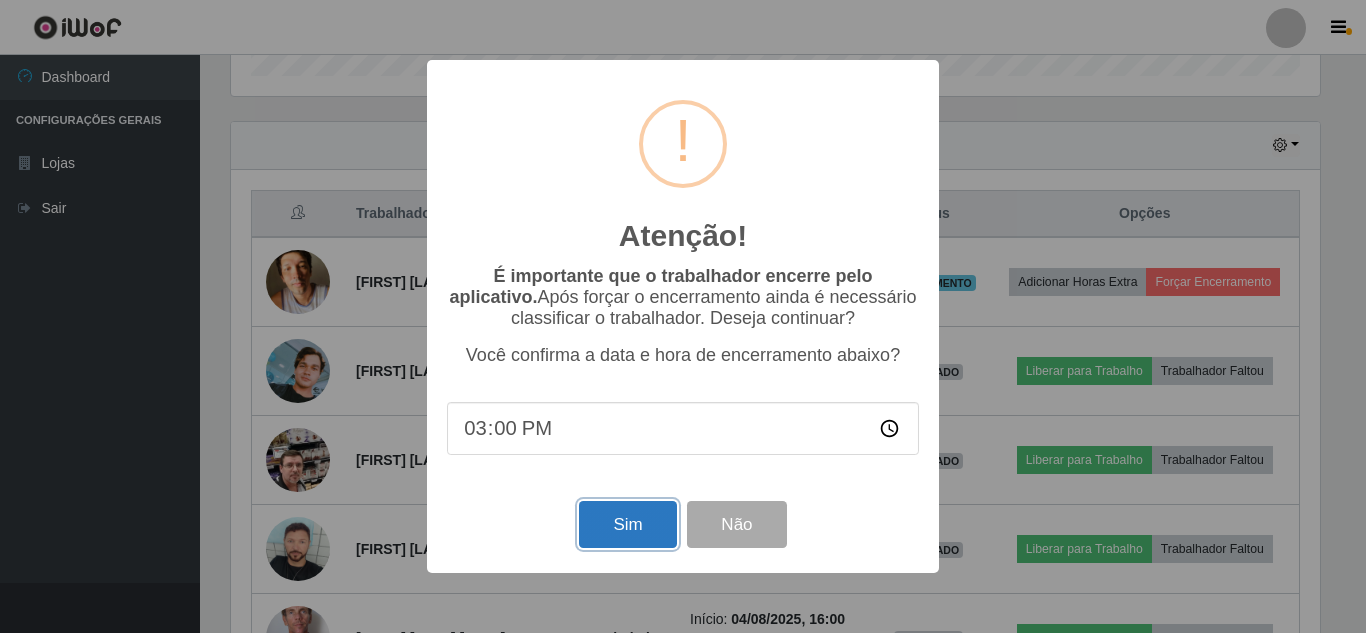 click on "Sim" at bounding box center (627, 524) 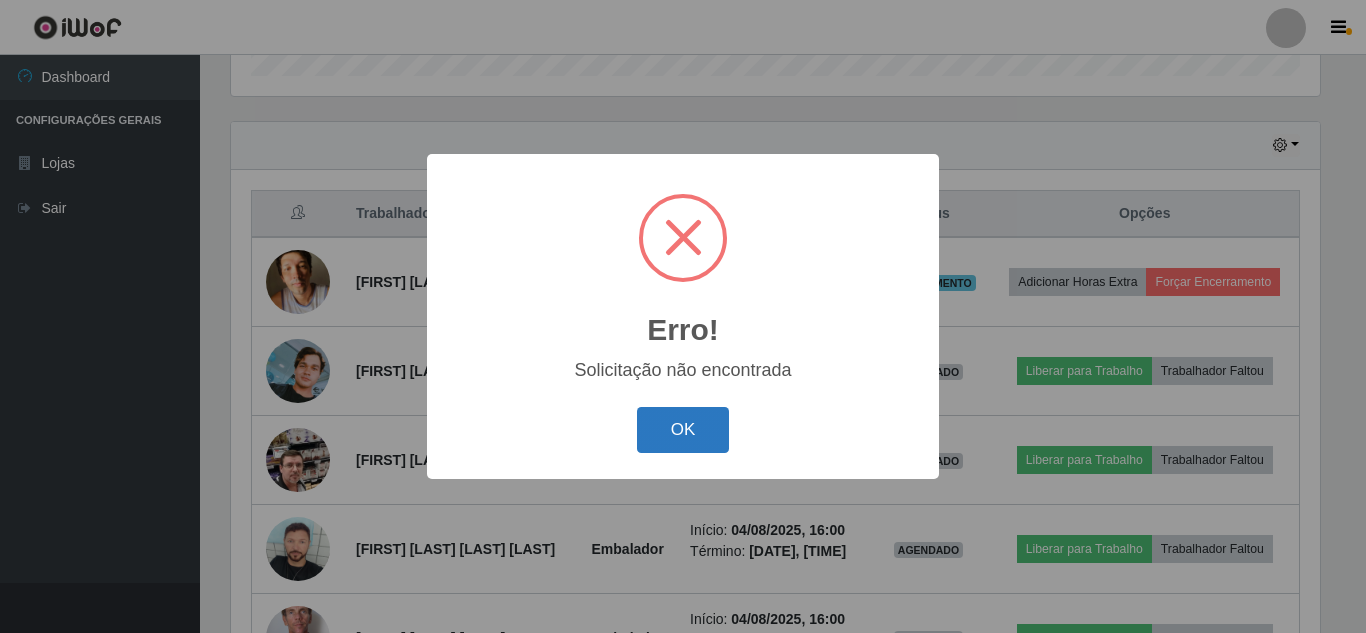 click on "OK" at bounding box center (683, 430) 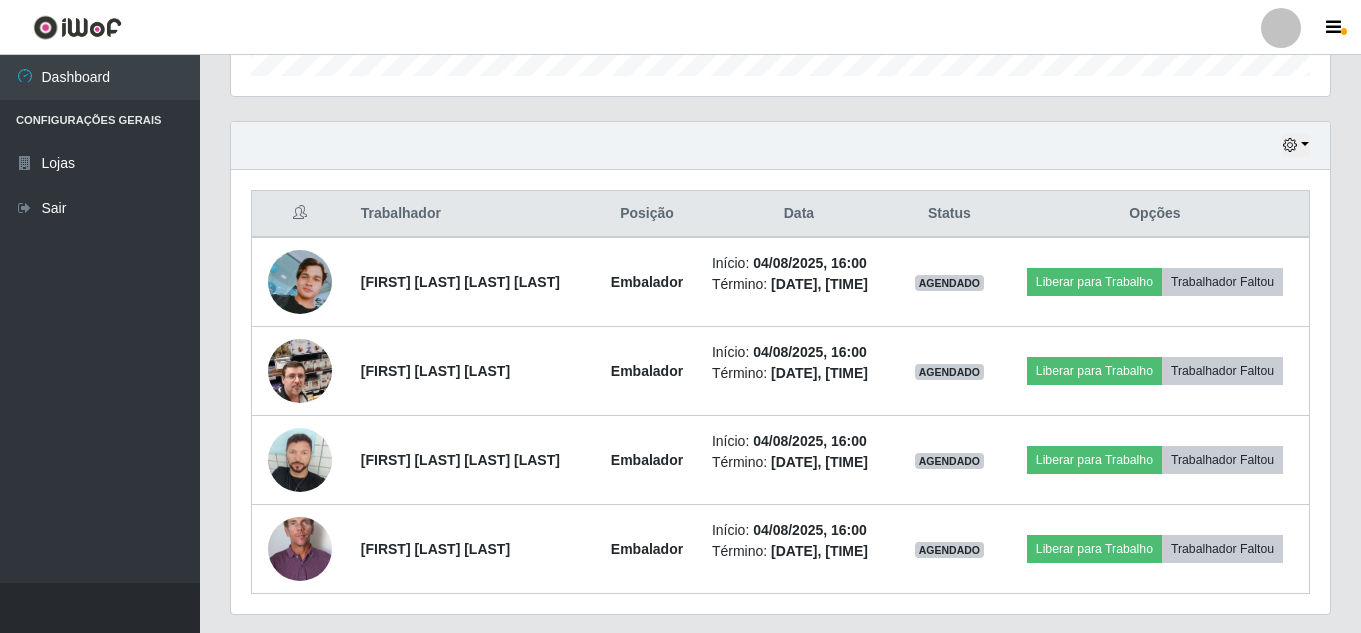 scroll, scrollTop: 539, scrollLeft: 0, axis: vertical 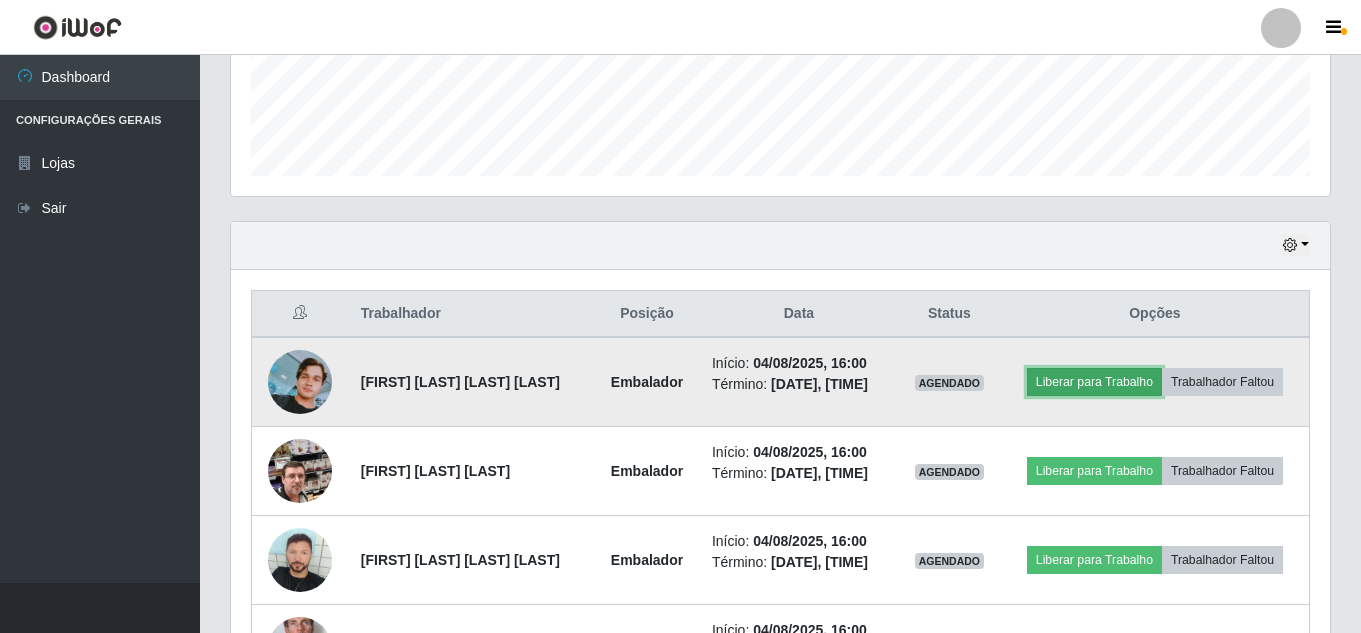 click on "Liberar para Trabalho" at bounding box center (1094, 382) 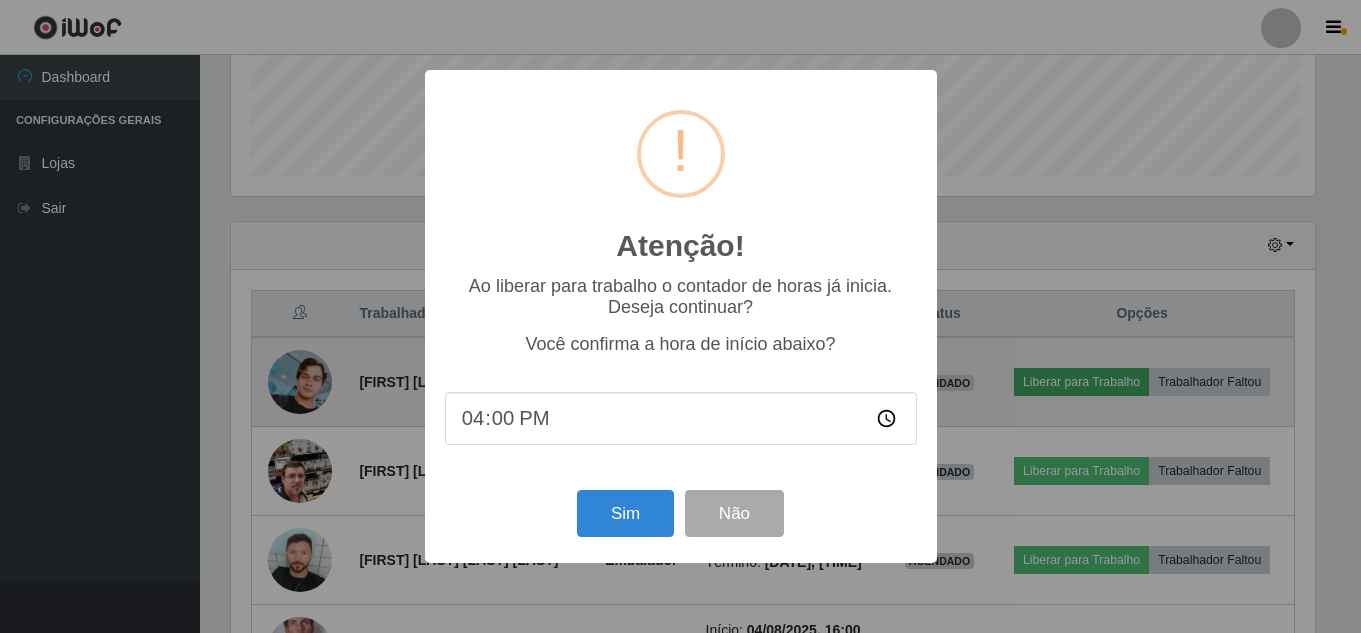 scroll, scrollTop: 999585, scrollLeft: 998911, axis: both 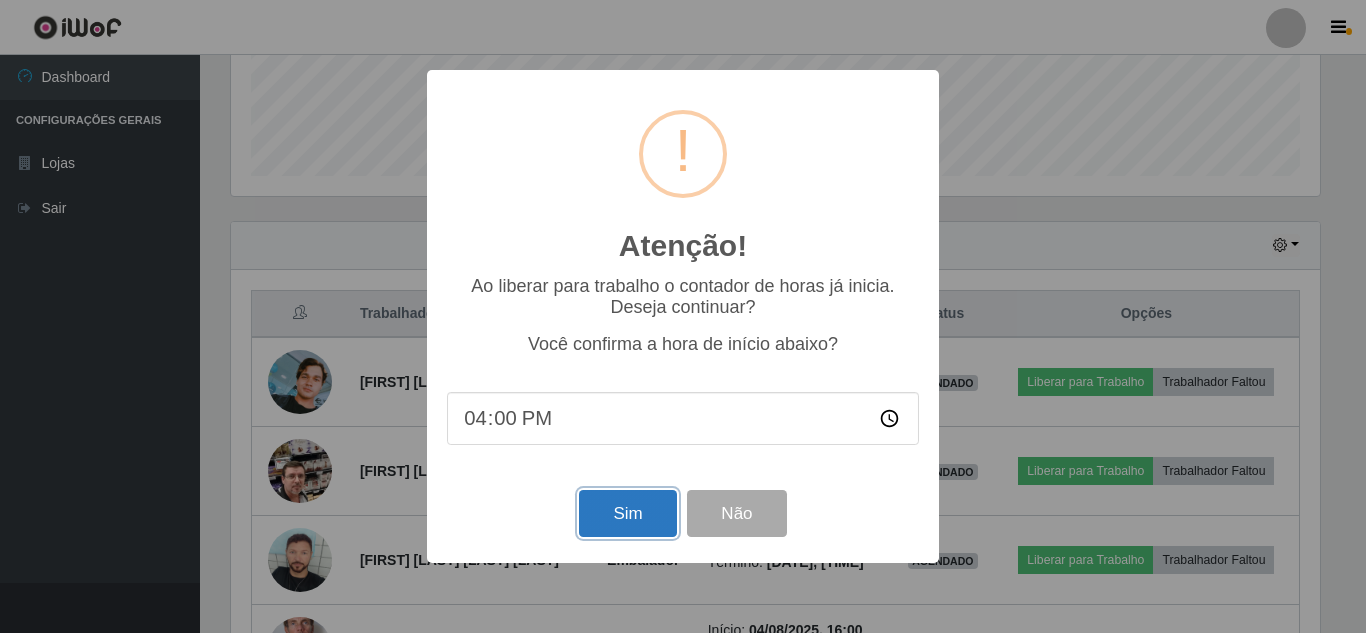 click on "Sim" at bounding box center (627, 513) 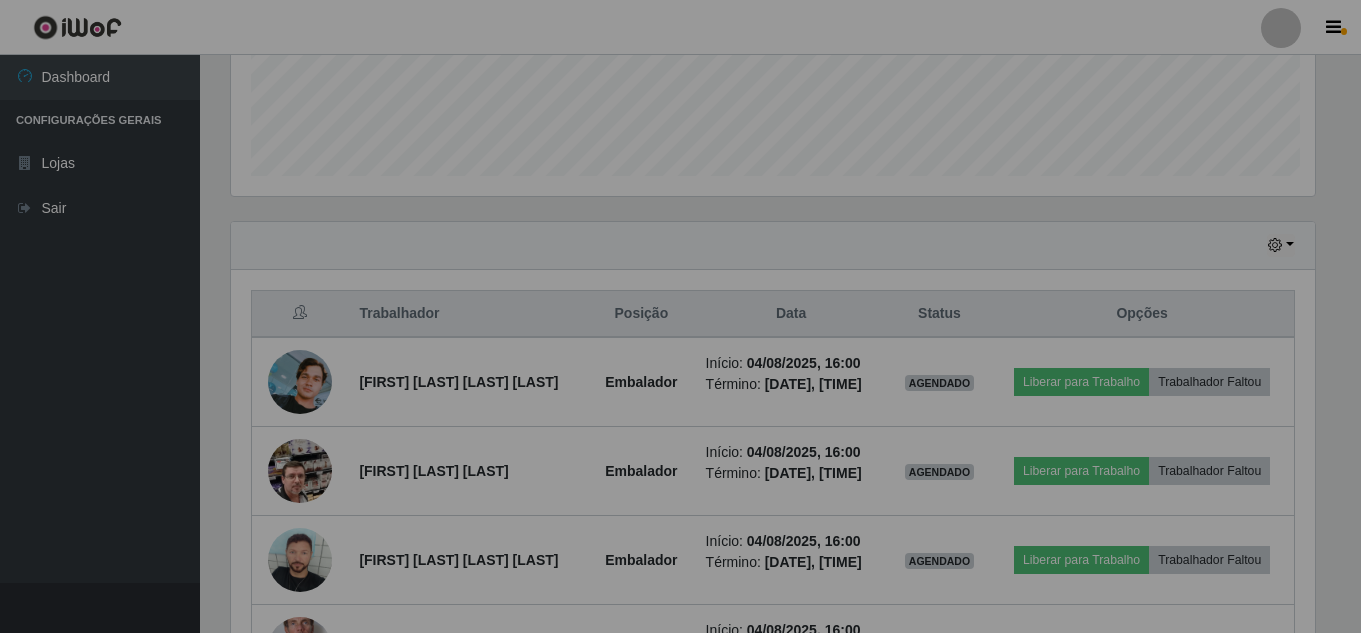 scroll, scrollTop: 999585, scrollLeft: 998901, axis: both 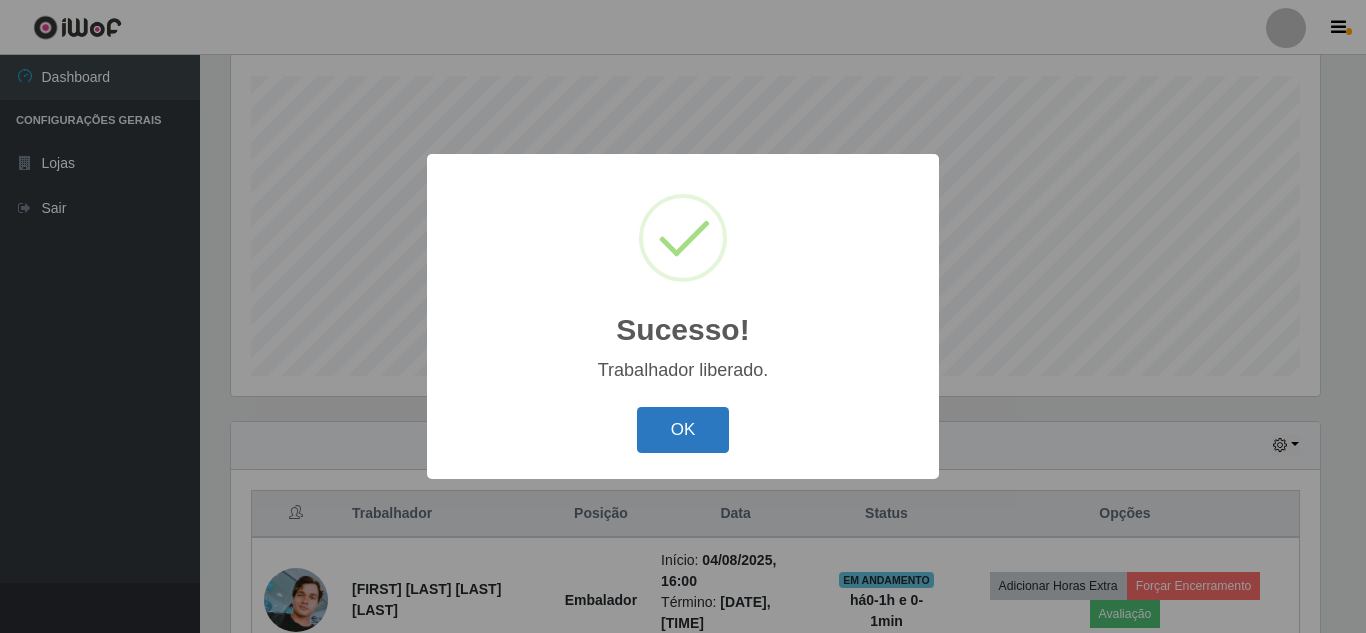 click on "OK" at bounding box center (683, 430) 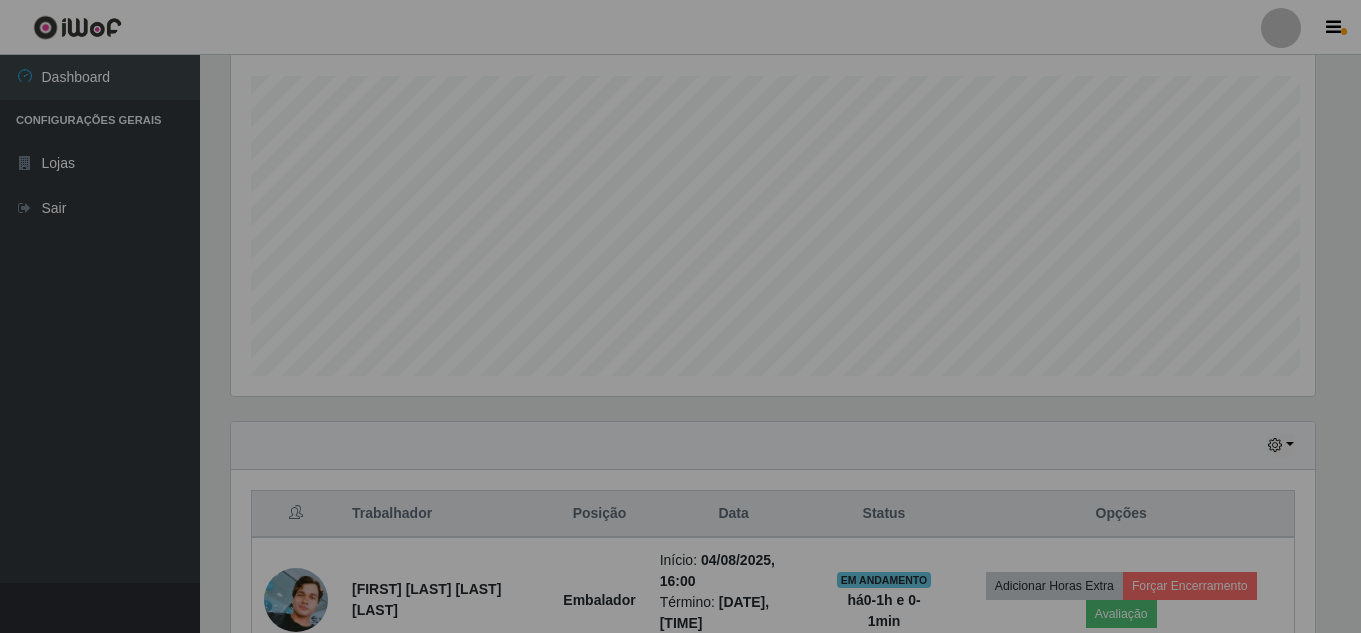 scroll, scrollTop: 999585, scrollLeft: 998901, axis: both 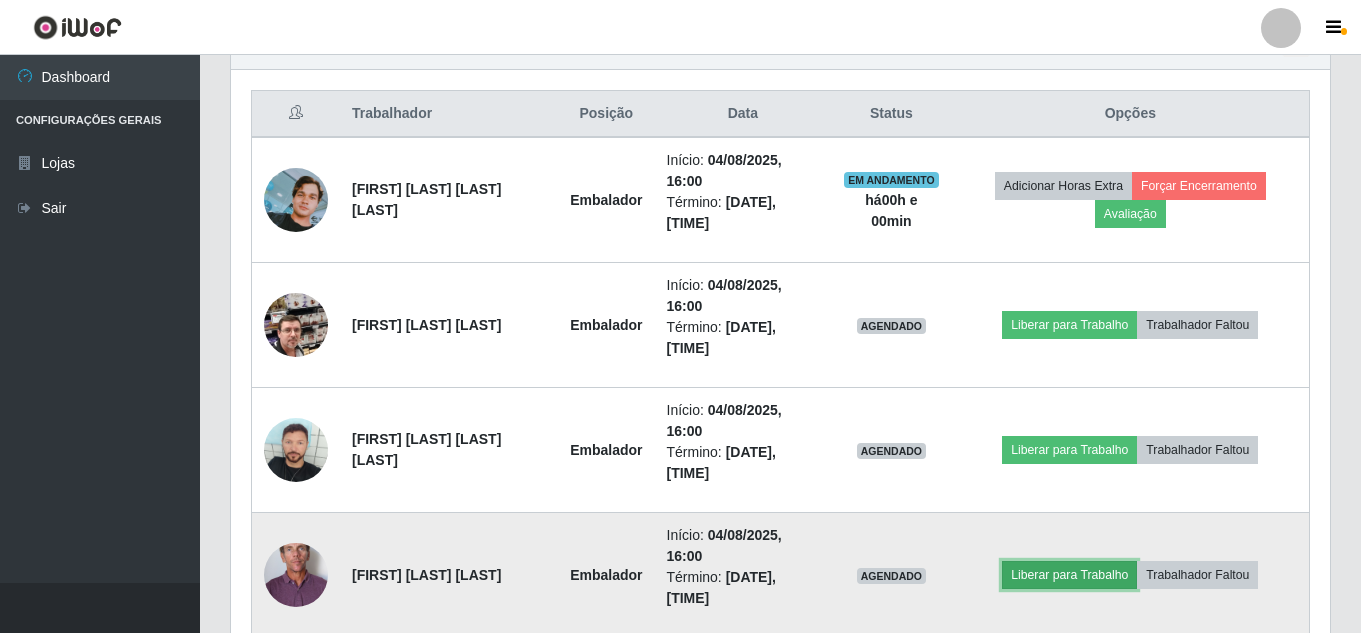 click on "Liberar para Trabalho" at bounding box center (1069, 575) 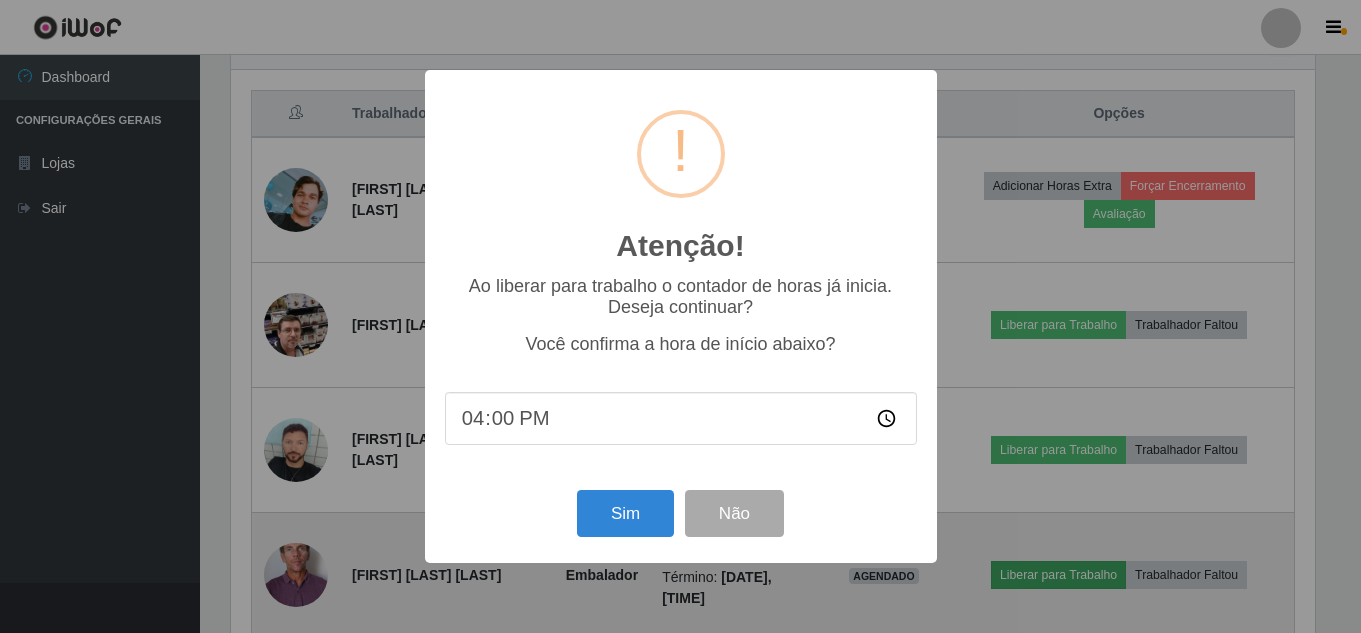scroll, scrollTop: 999585, scrollLeft: 998911, axis: both 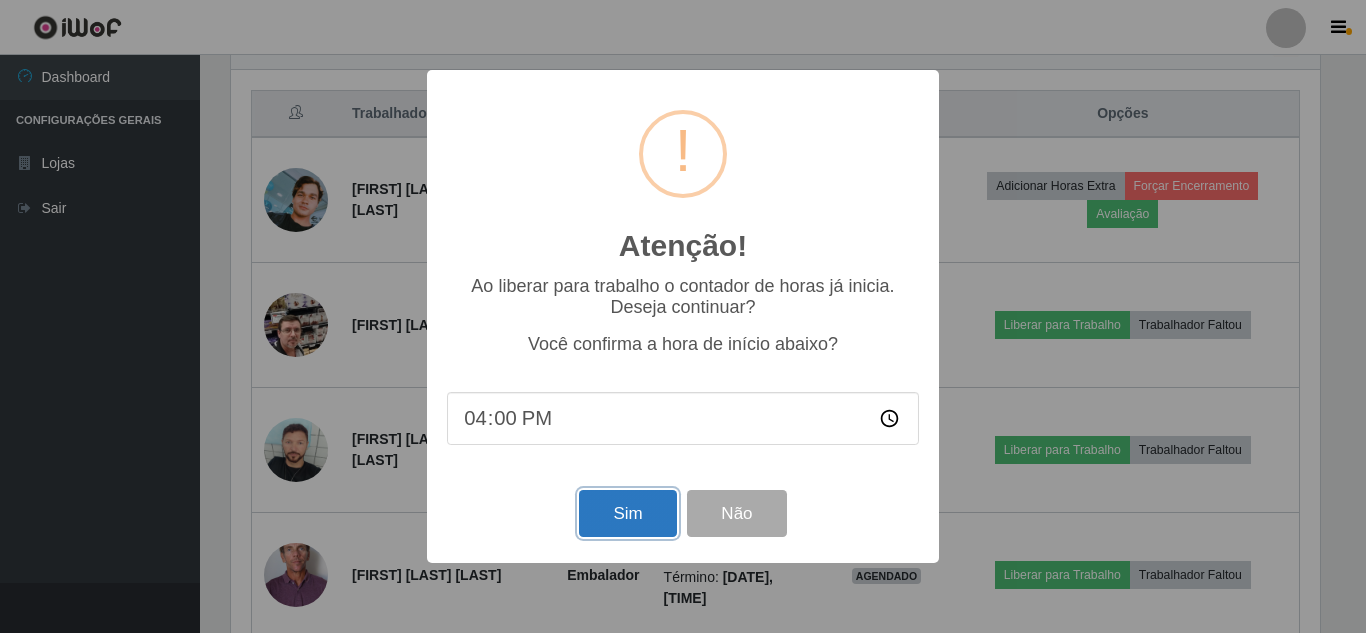 click on "Sim" at bounding box center [627, 513] 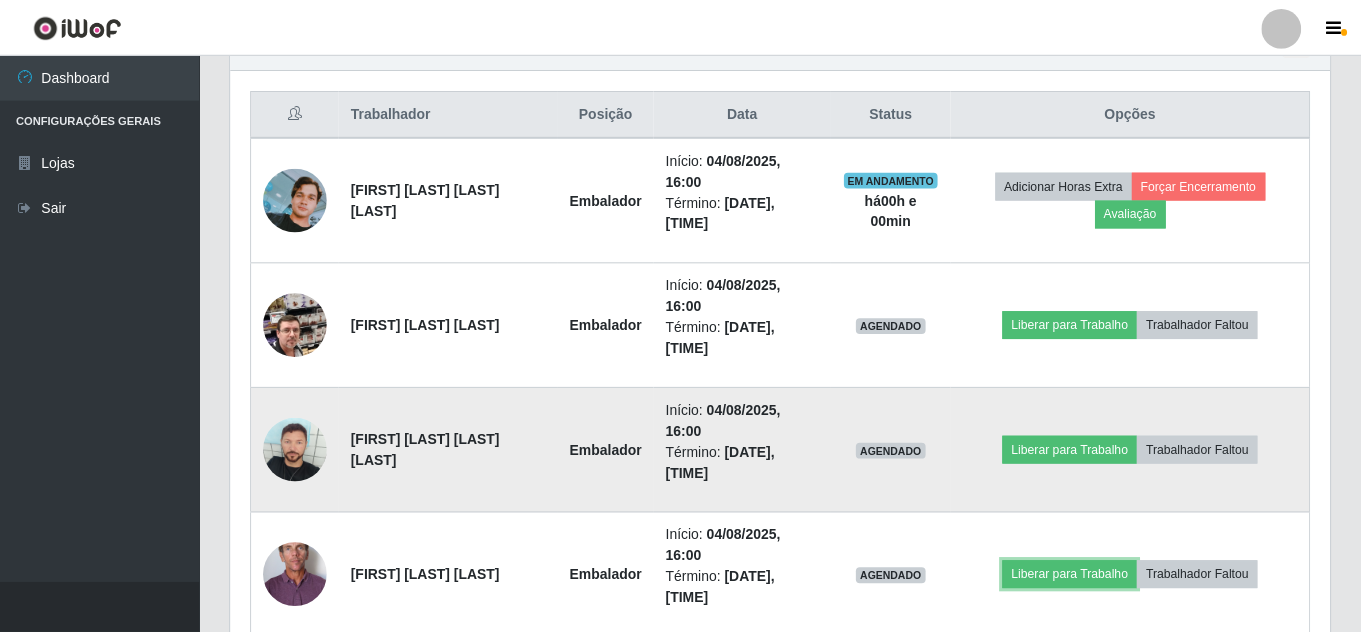 scroll, scrollTop: 999585, scrollLeft: 998901, axis: both 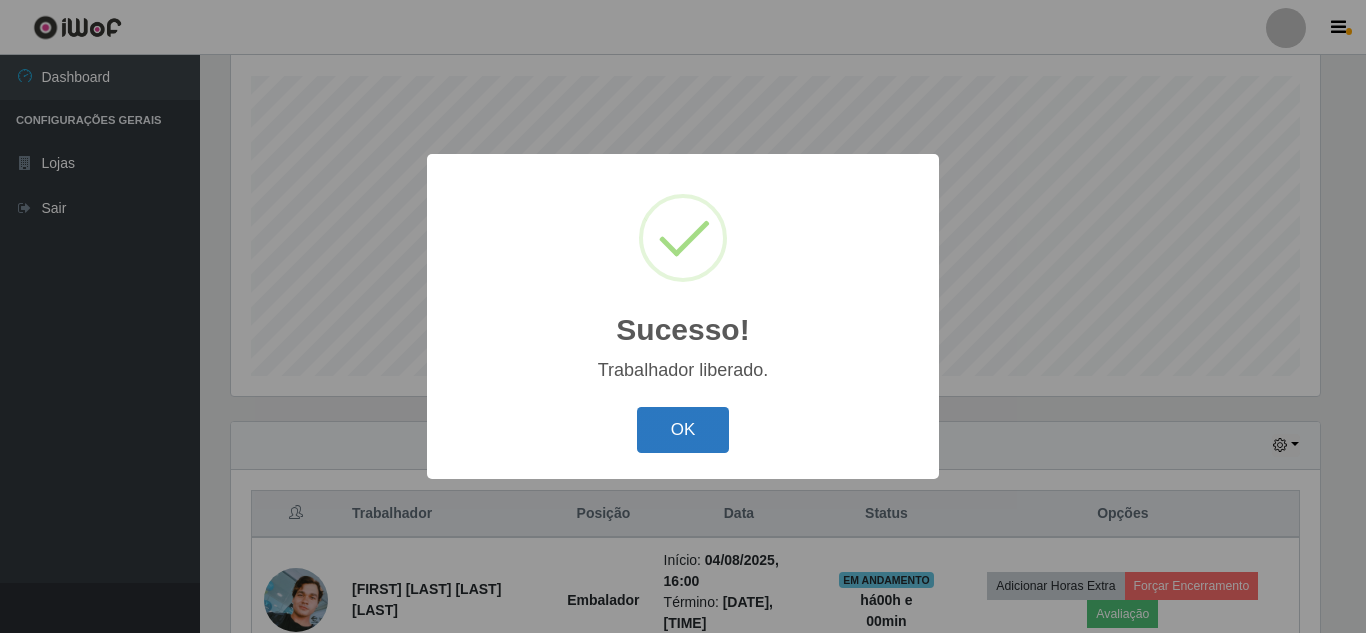 click on "OK" at bounding box center (683, 430) 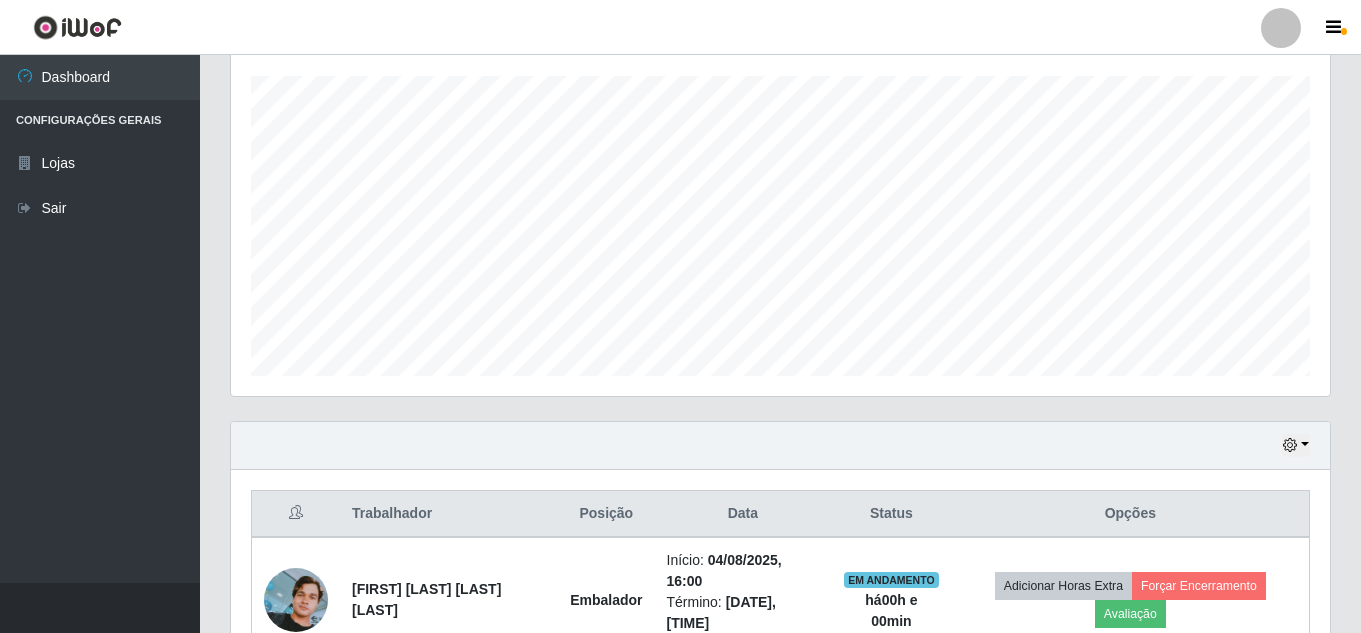 scroll, scrollTop: 999585, scrollLeft: 998901, axis: both 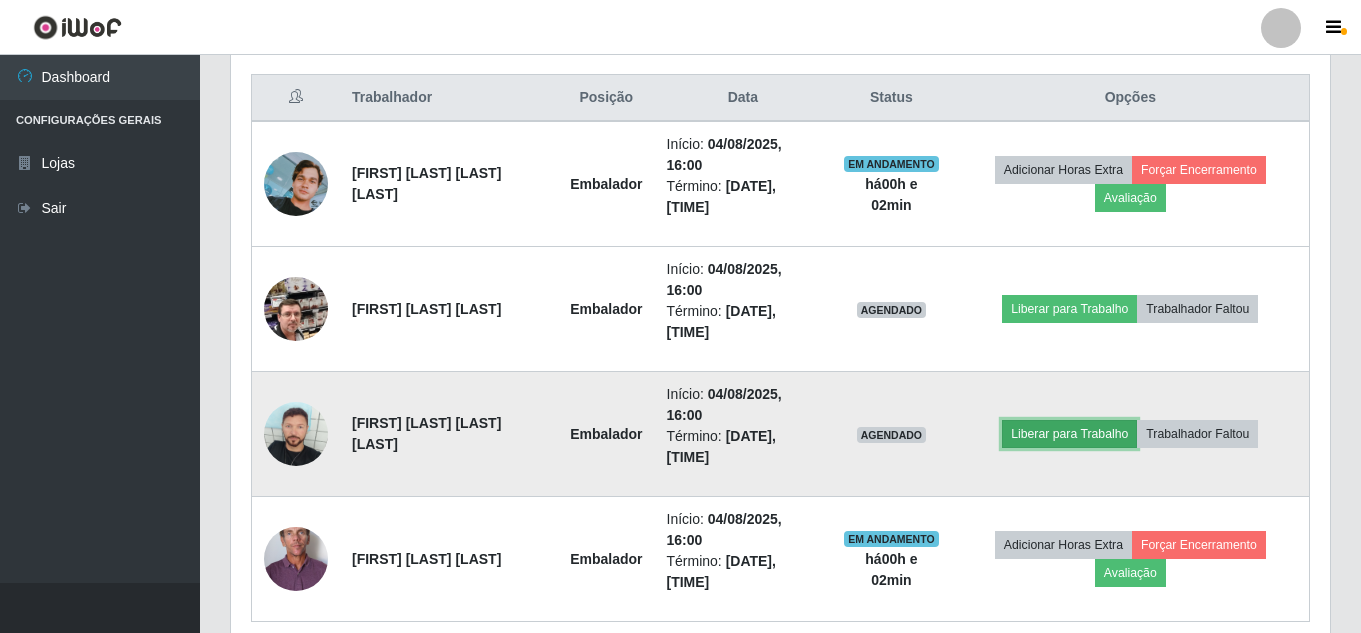 click on "Liberar para Trabalho" at bounding box center [1069, 434] 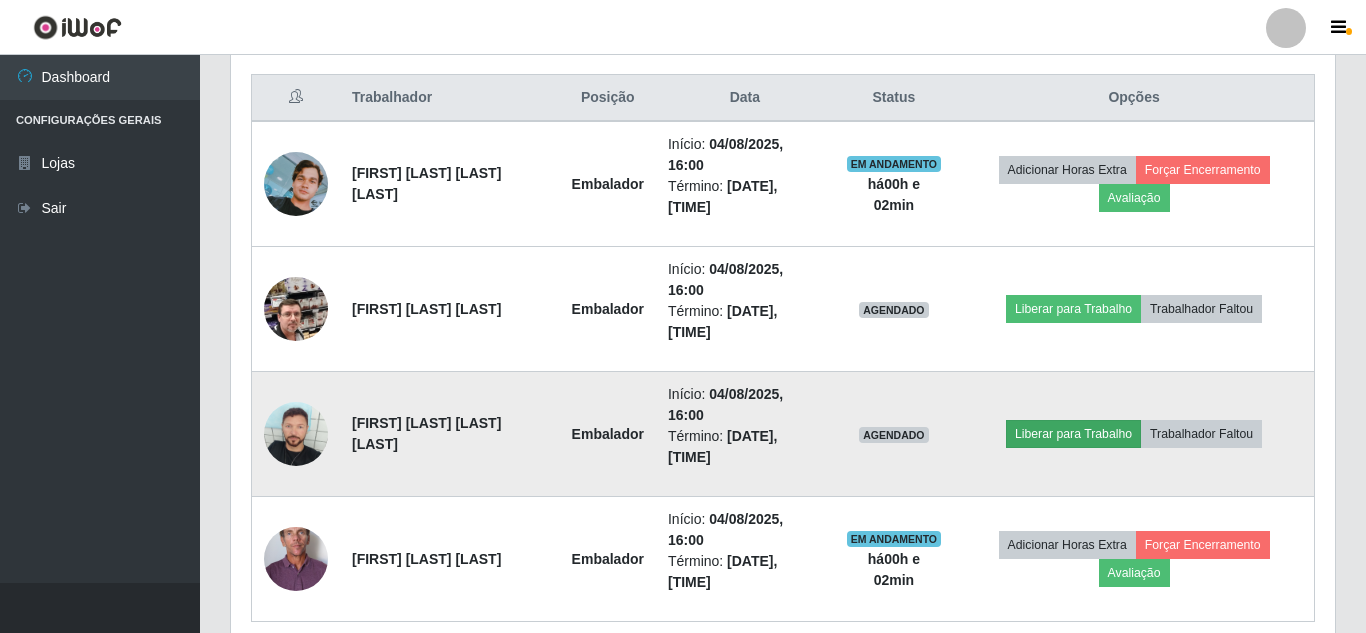 scroll, scrollTop: 999585, scrollLeft: 998911, axis: both 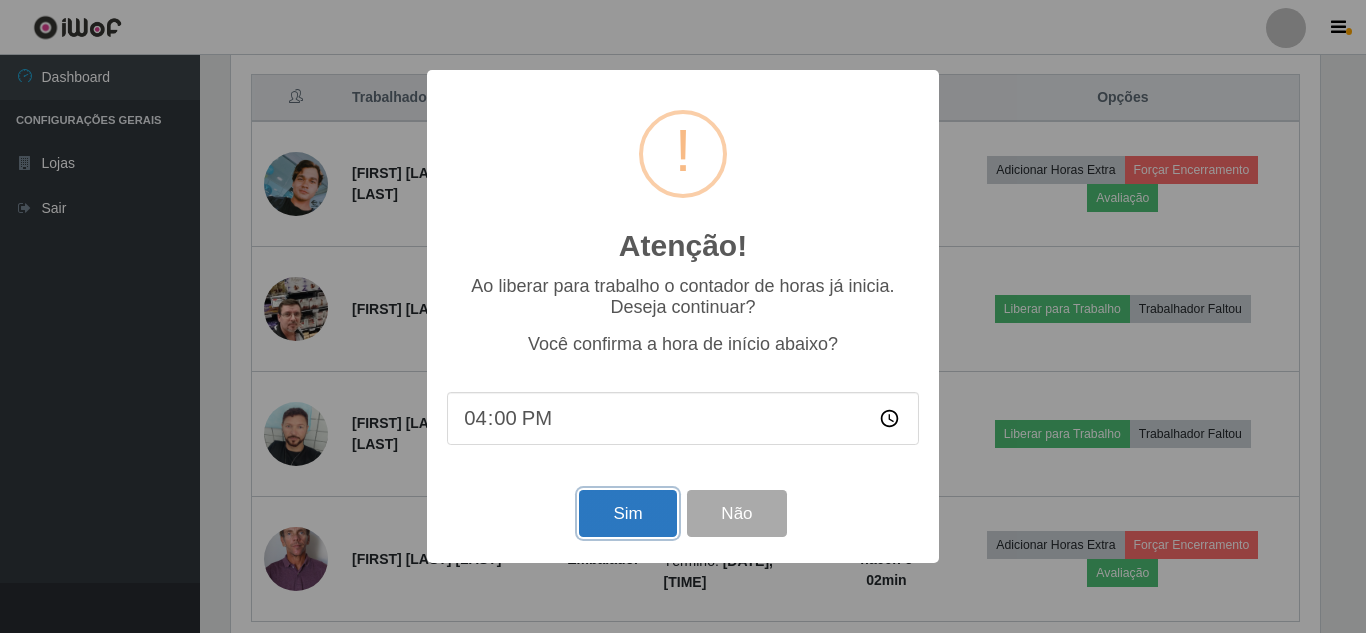 click on "Sim" at bounding box center (627, 513) 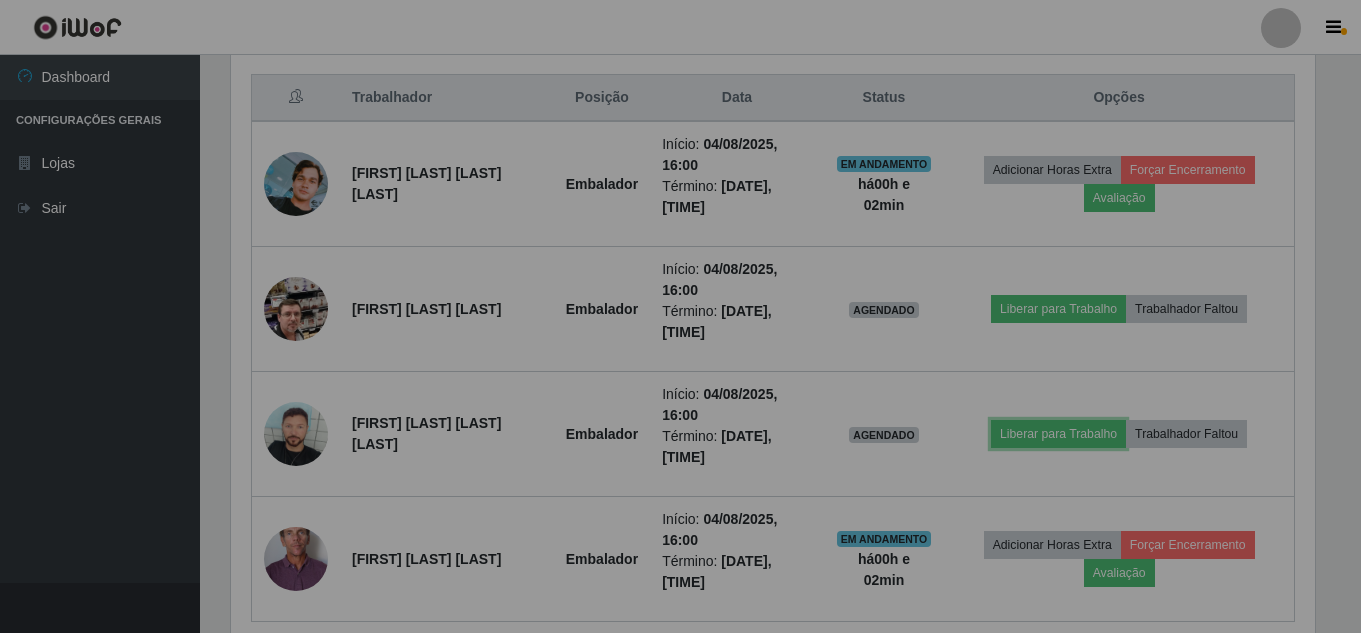 scroll, scrollTop: 999585, scrollLeft: 998901, axis: both 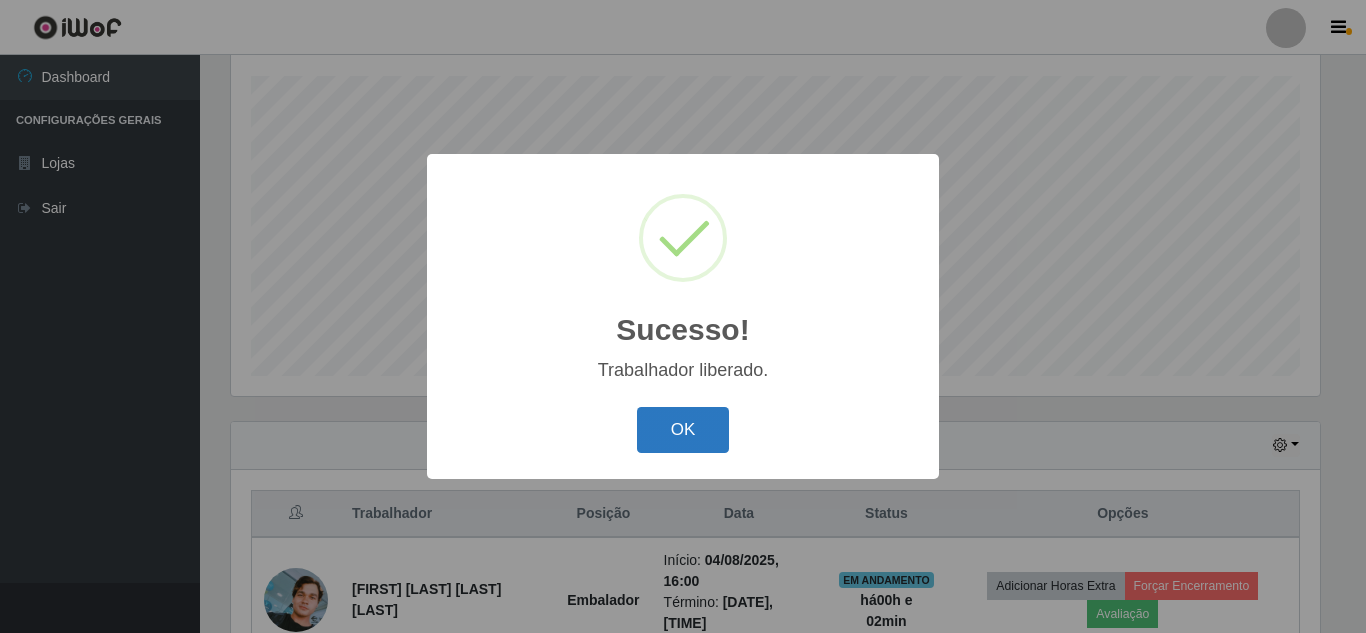 click on "OK" at bounding box center [683, 430] 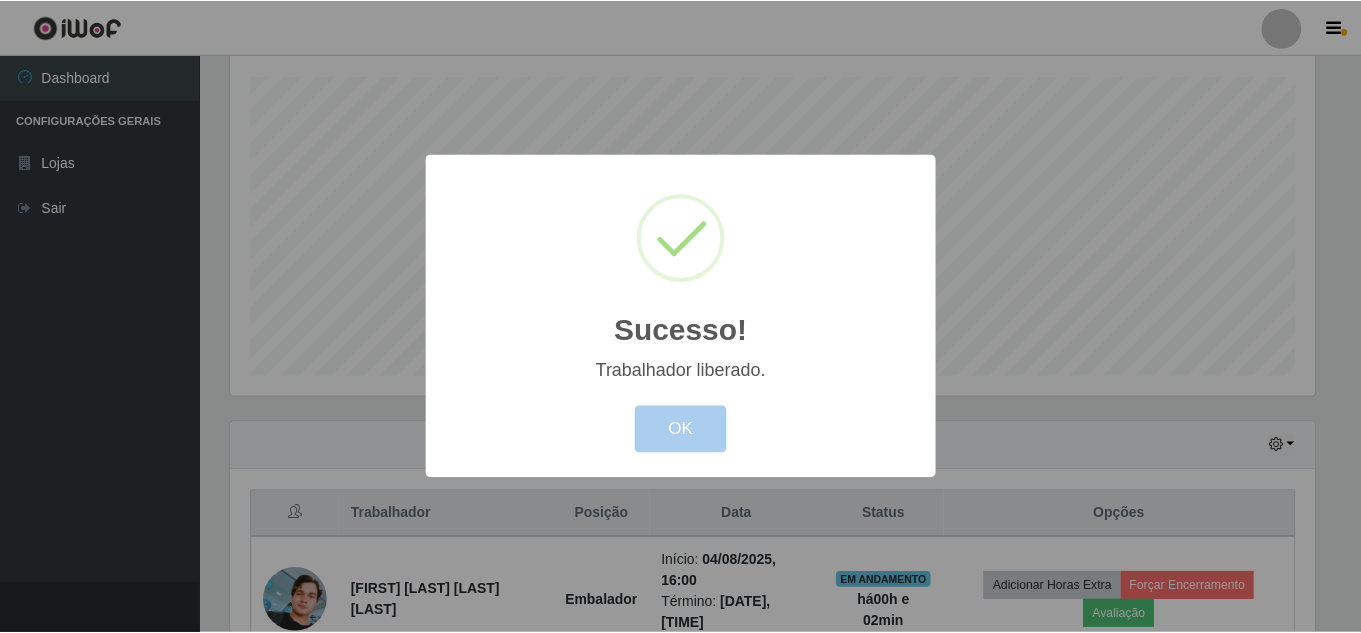 scroll, scrollTop: 999585, scrollLeft: 998901, axis: both 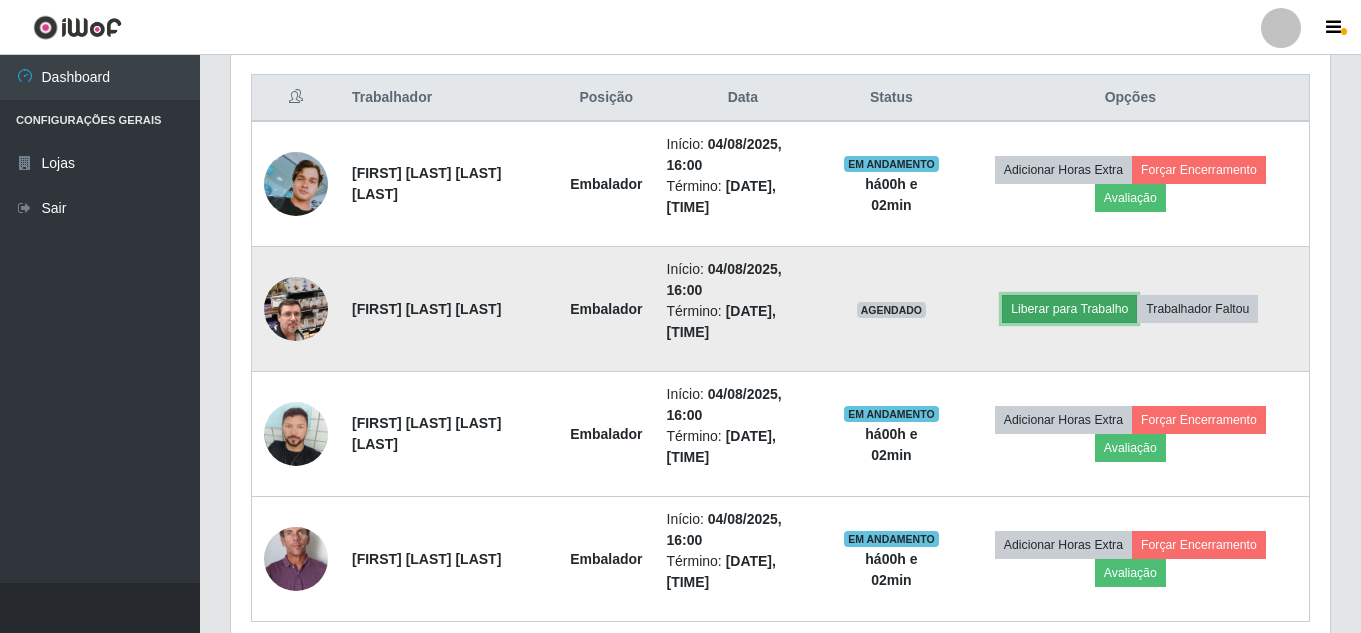 click on "Liberar para Trabalho" at bounding box center (1069, 309) 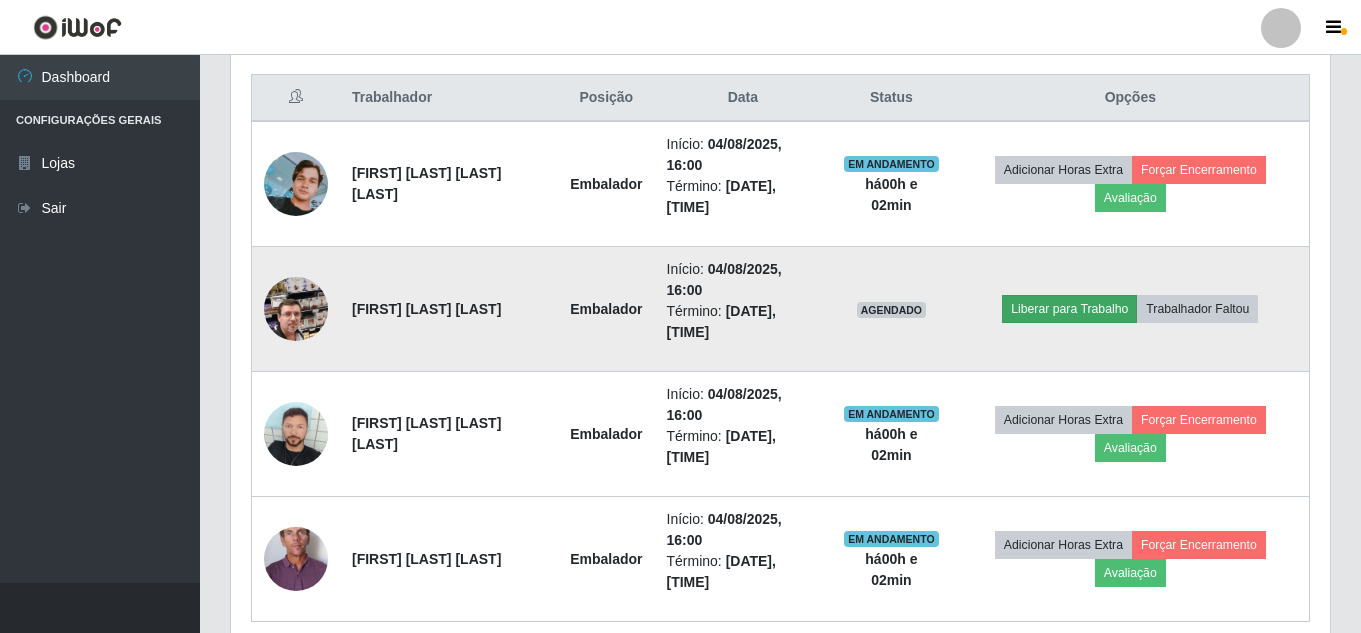 scroll, scrollTop: 999585, scrollLeft: 998911, axis: both 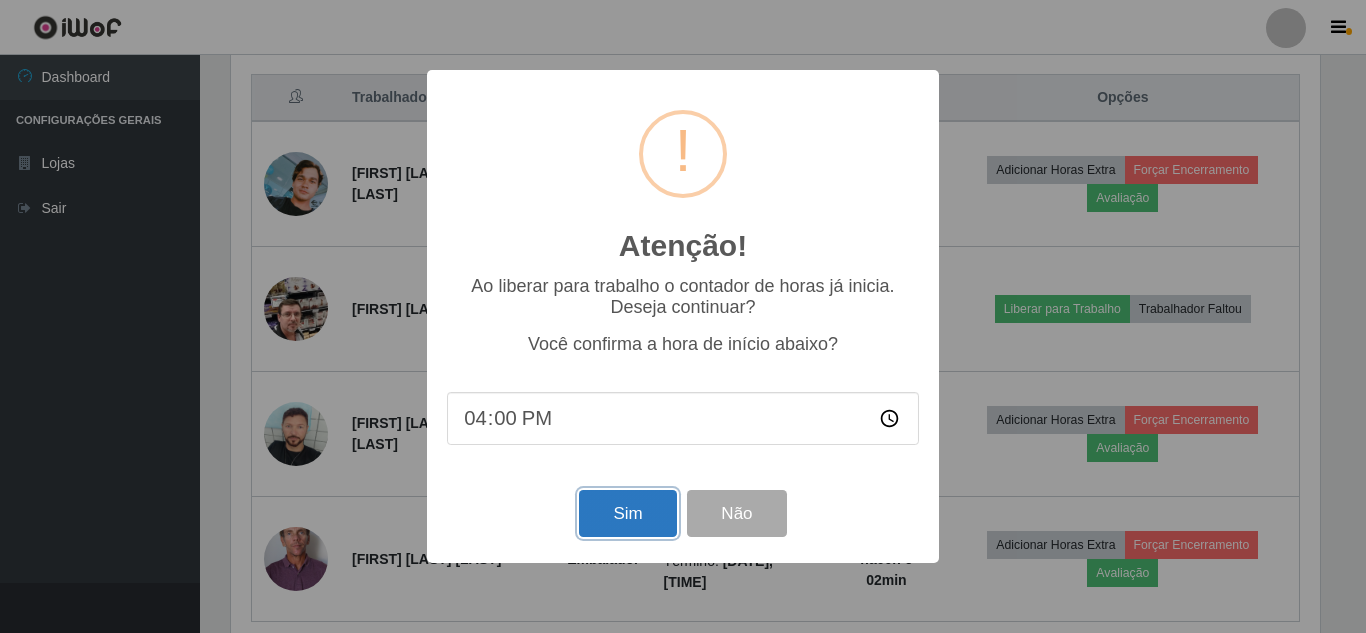 click on "Sim" at bounding box center [627, 513] 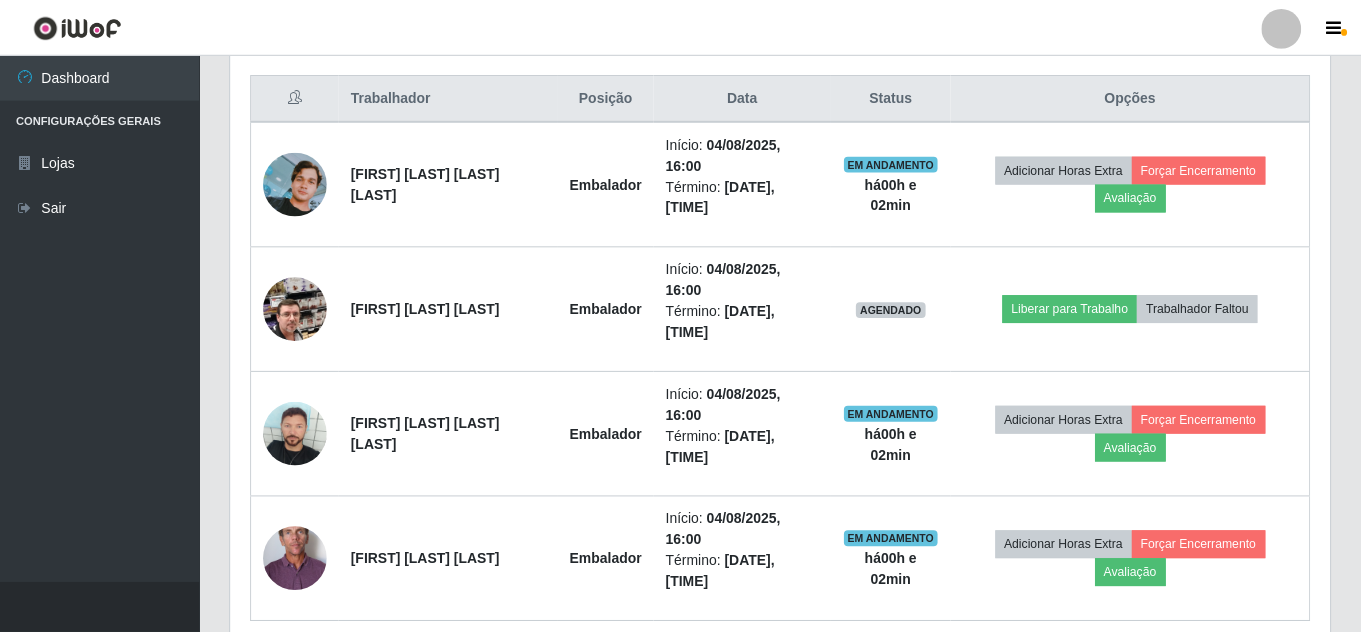 scroll, scrollTop: 999585, scrollLeft: 998901, axis: both 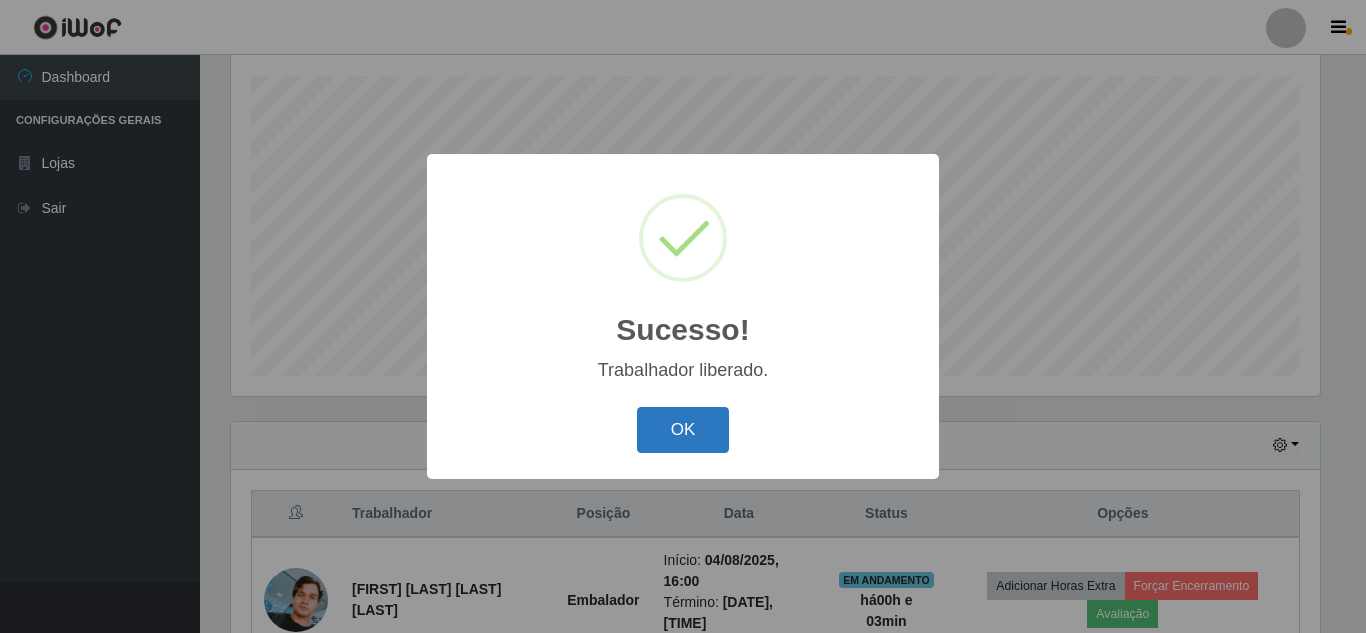 click on "OK" at bounding box center [683, 430] 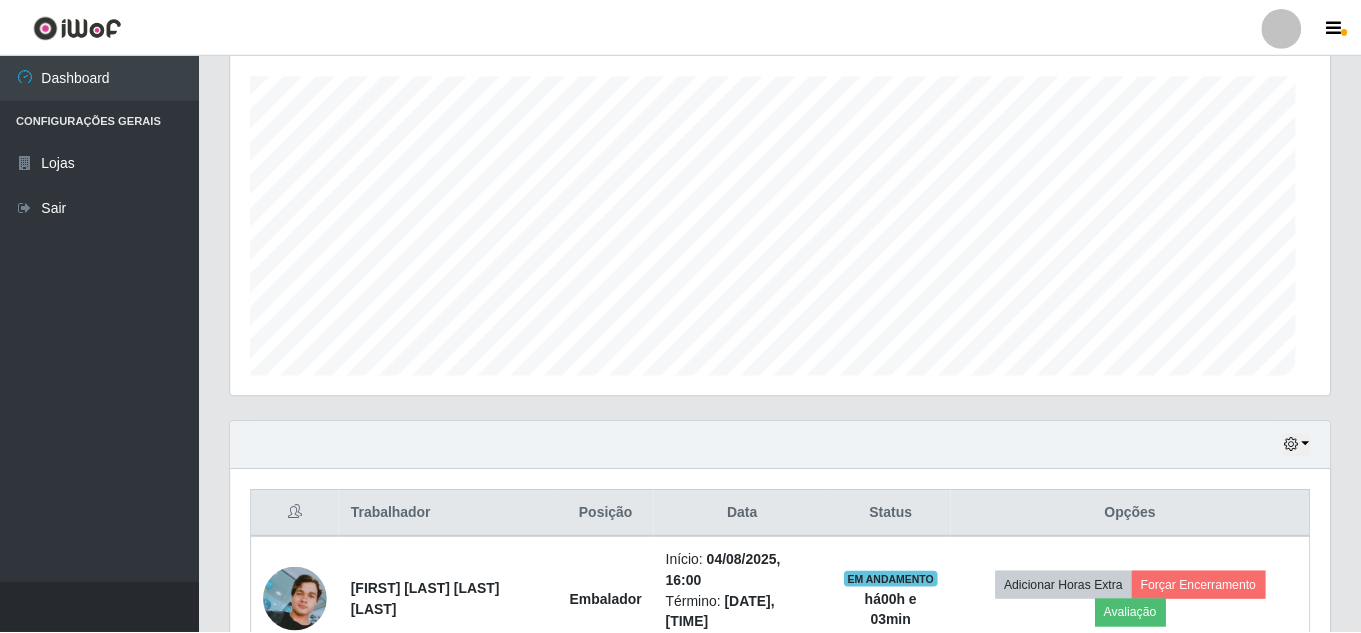 scroll, scrollTop: 407, scrollLeft: 0, axis: vertical 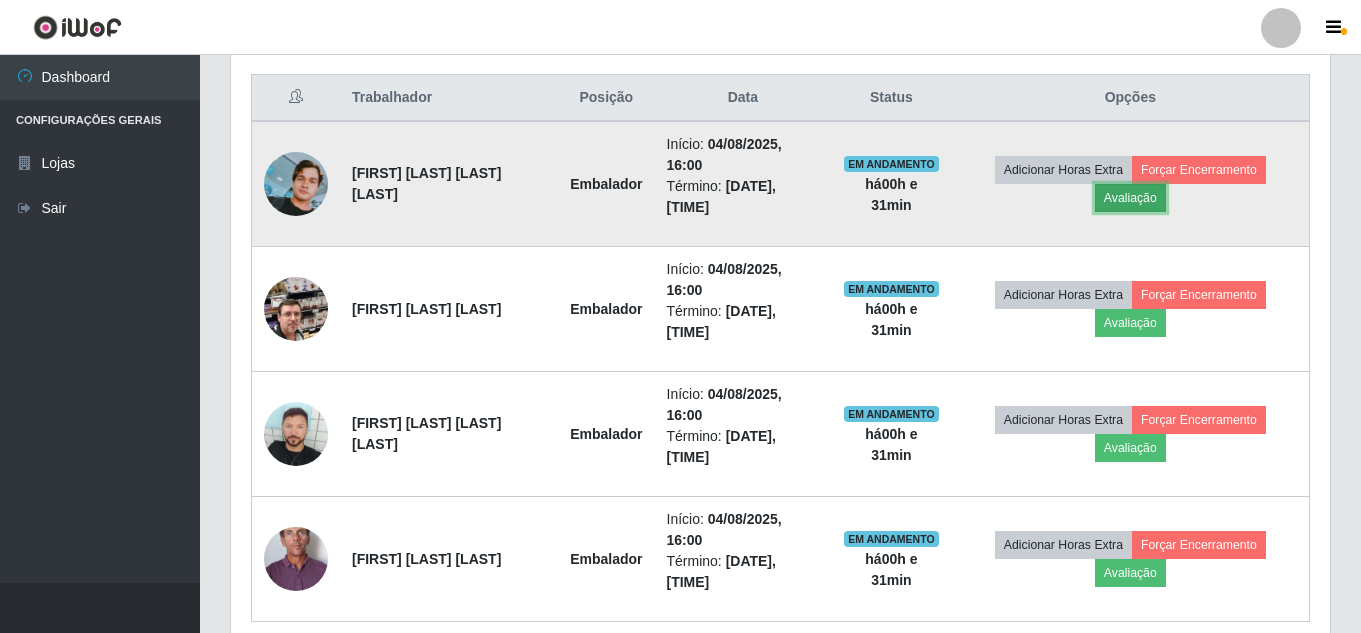click on "Avaliação" at bounding box center [1130, 198] 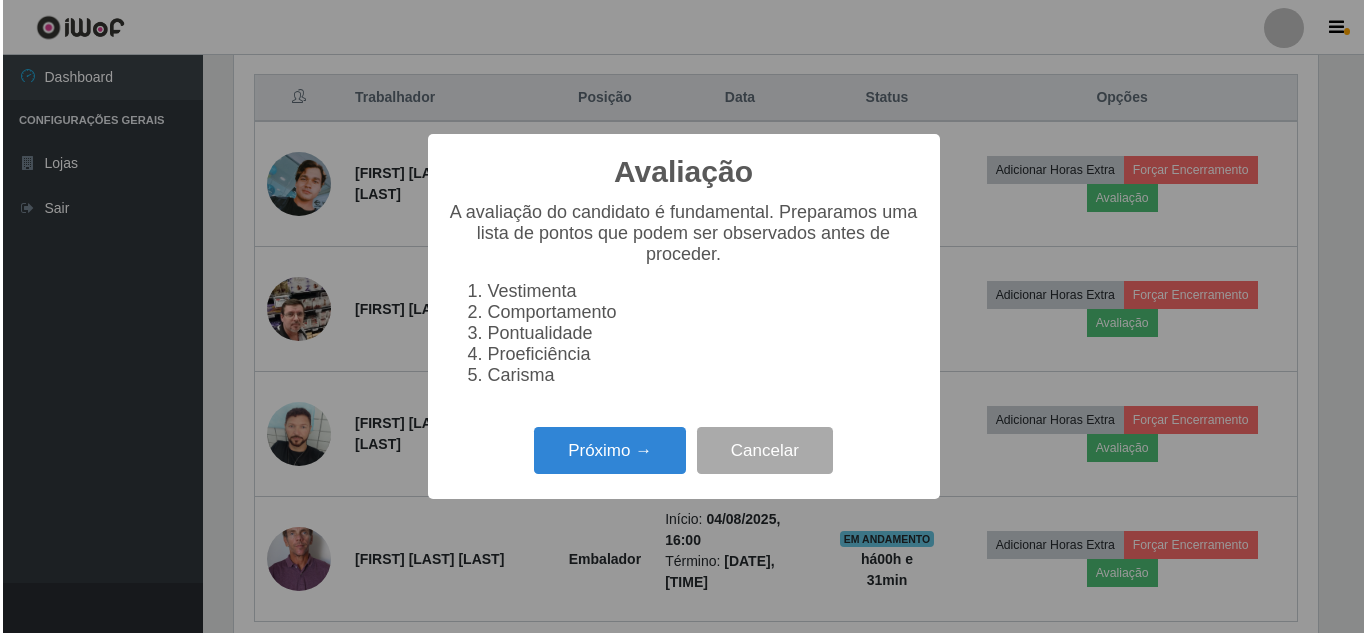 scroll, scrollTop: 999585, scrollLeft: 998911, axis: both 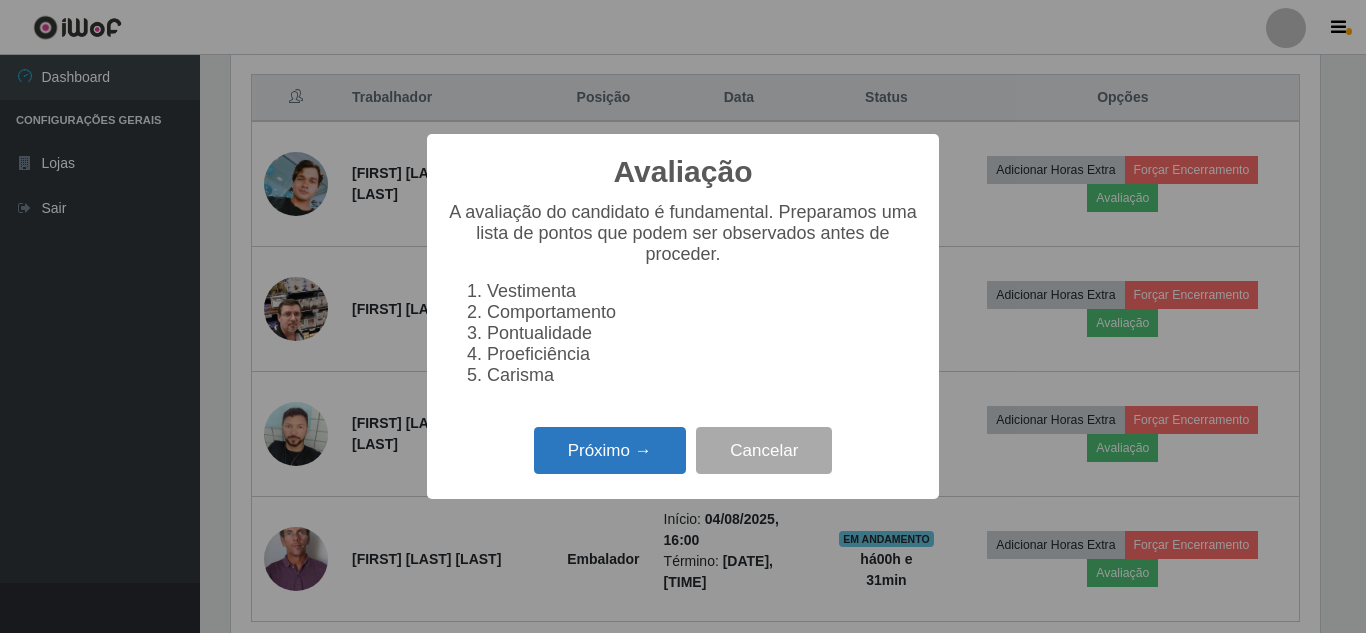 click on "Próximo →" at bounding box center (610, 450) 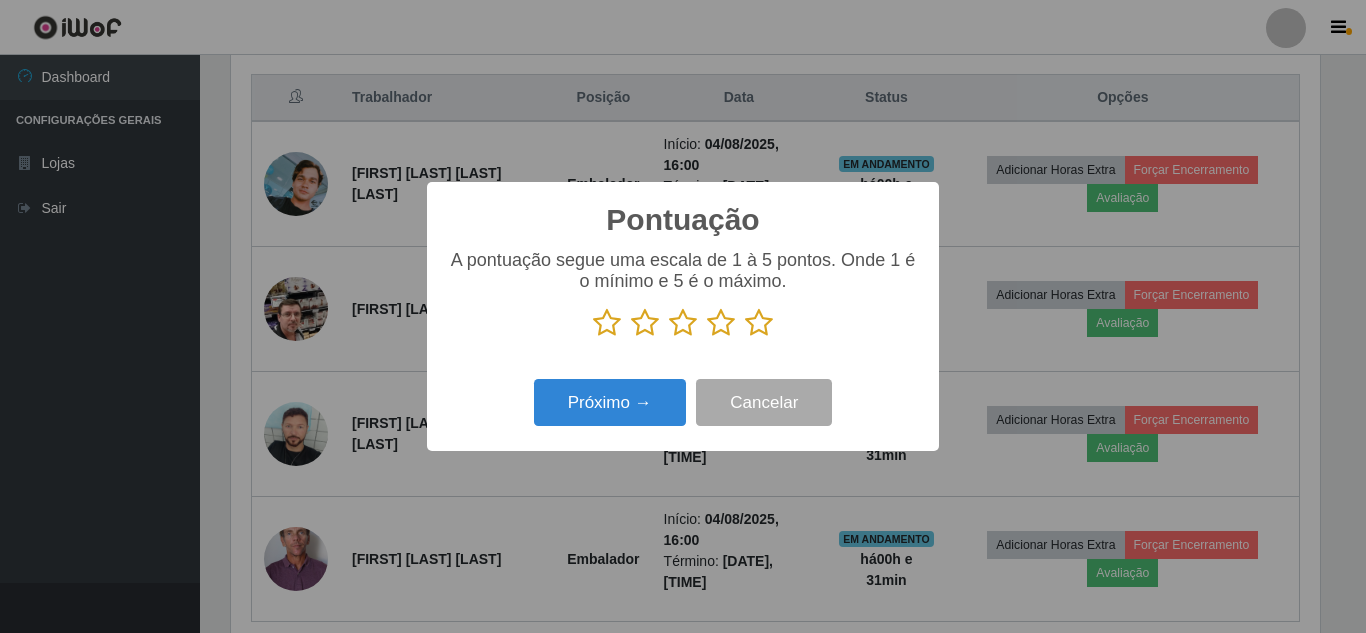 click at bounding box center (759, 323) 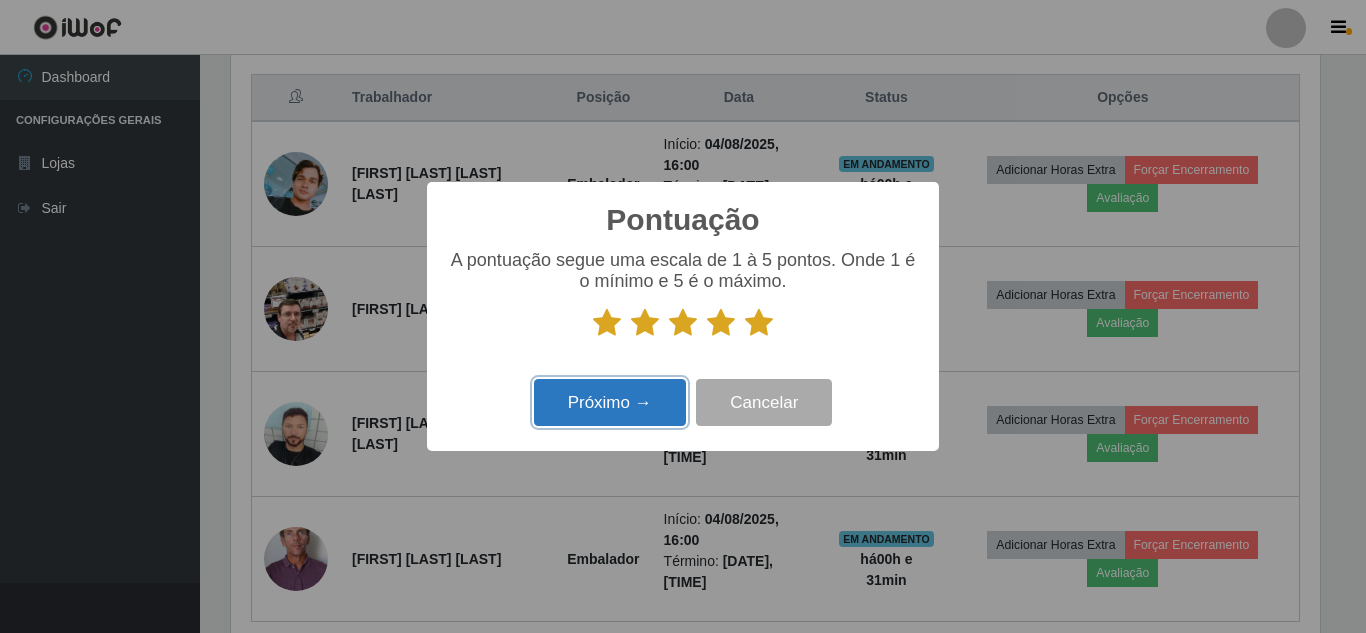 click on "Próximo →" at bounding box center (610, 402) 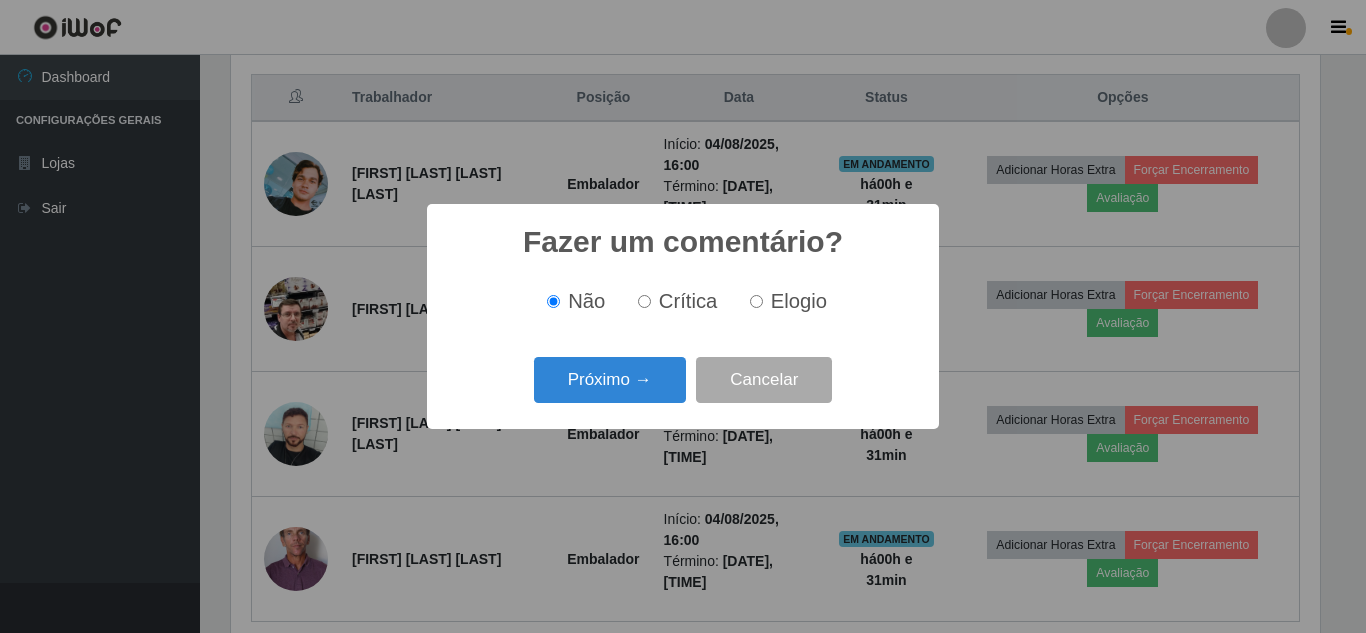 click on "Próximo →" at bounding box center (610, 380) 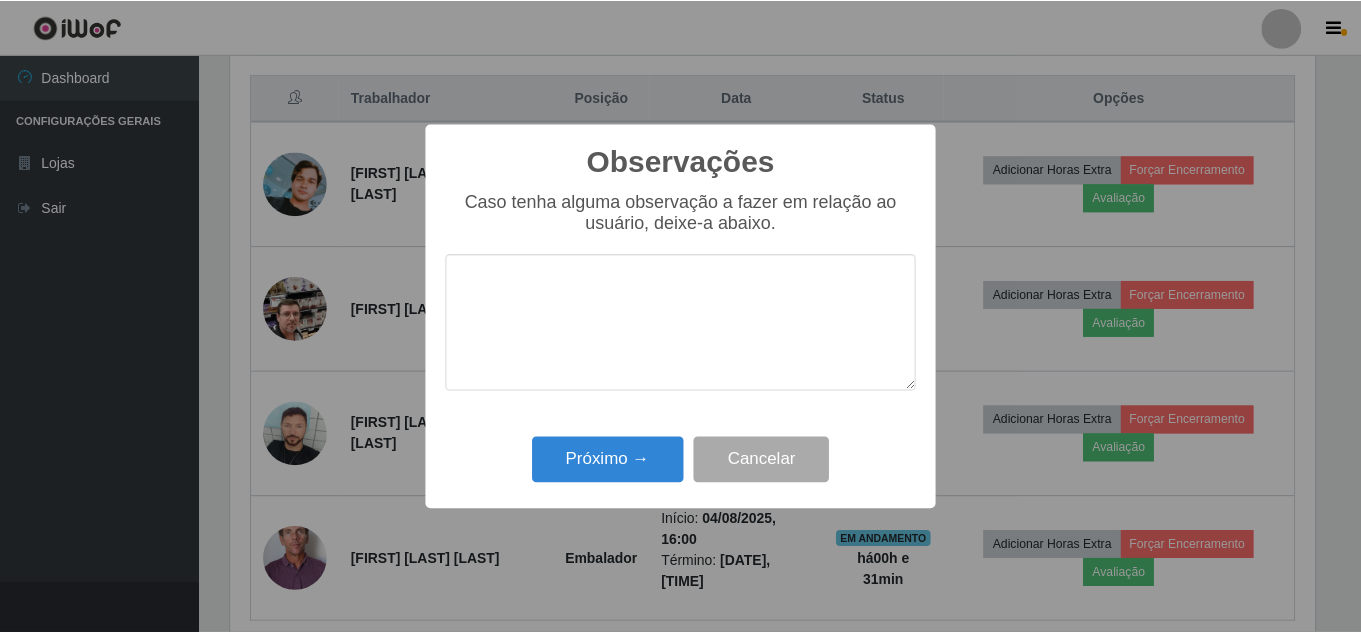 scroll, scrollTop: 999585, scrollLeft: 998911, axis: both 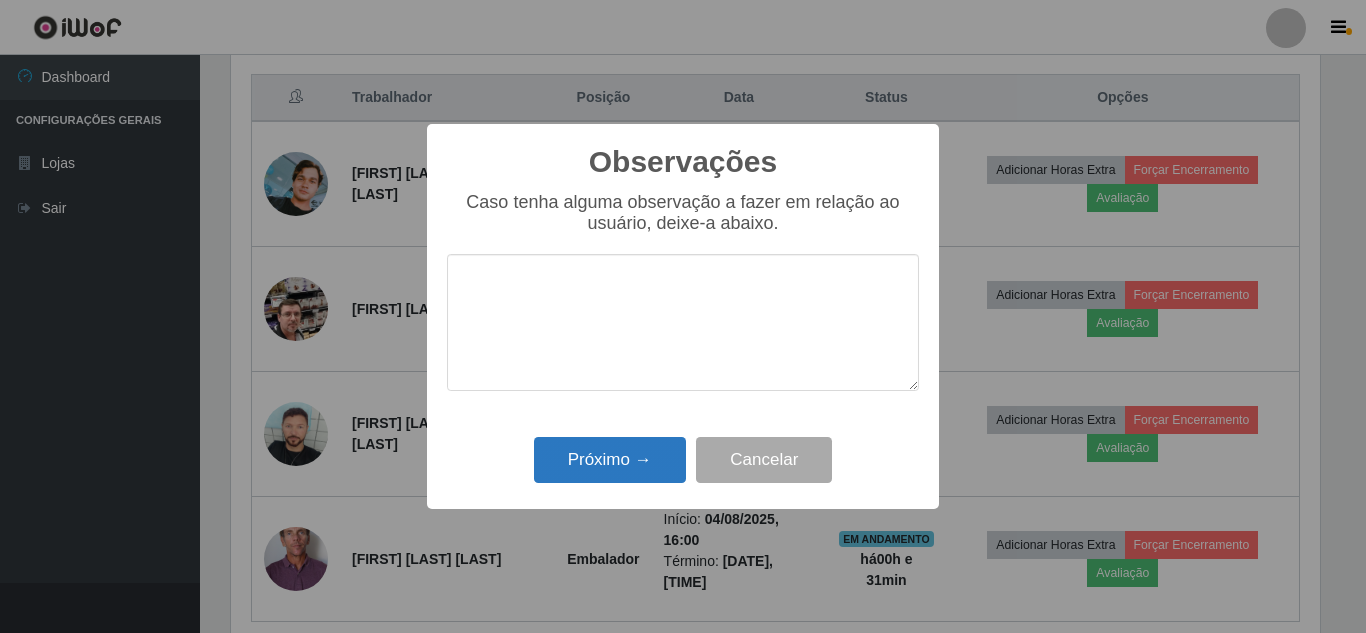 drag, startPoint x: 612, startPoint y: 489, endPoint x: 642, endPoint y: 472, distance: 34.48188 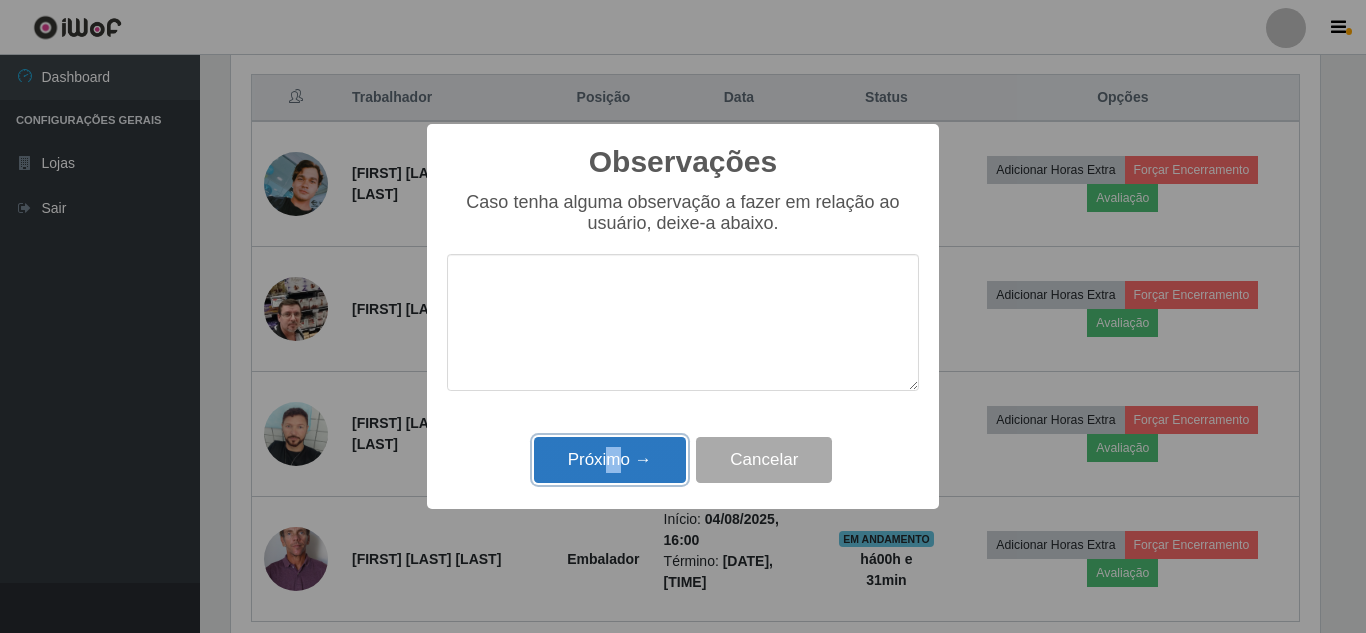 drag, startPoint x: 641, startPoint y: 463, endPoint x: 1070, endPoint y: 382, distance: 436.5799 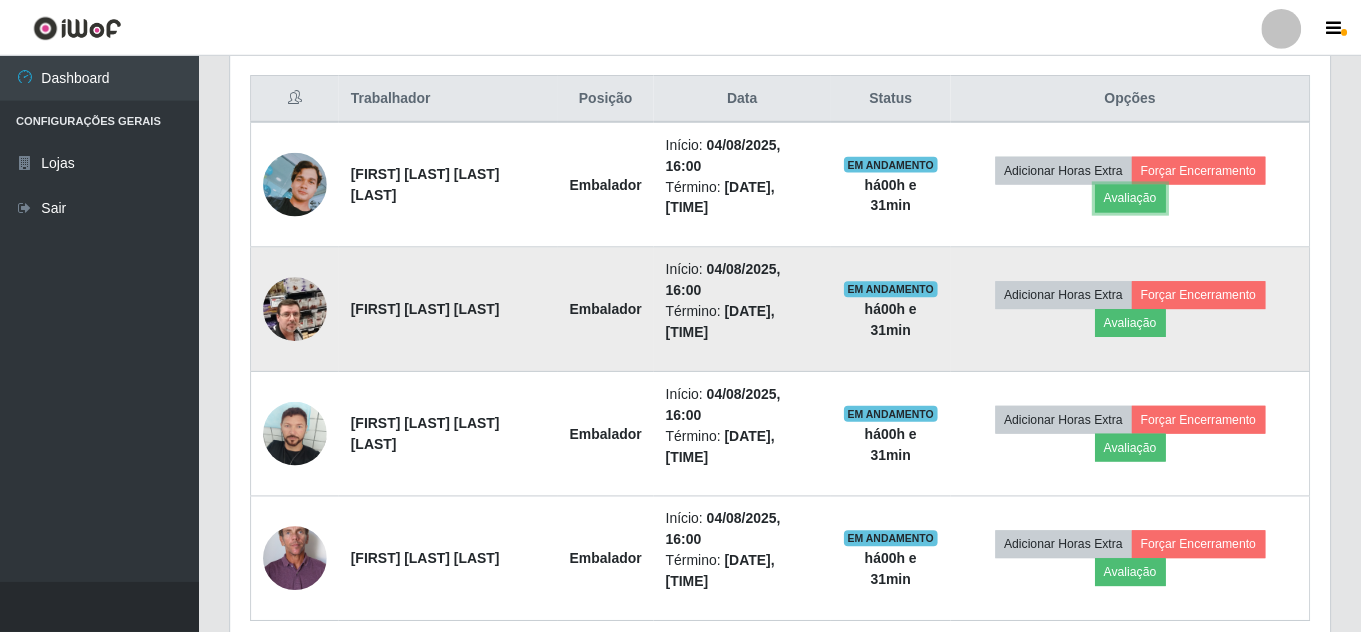 scroll, scrollTop: 999585, scrollLeft: 998901, axis: both 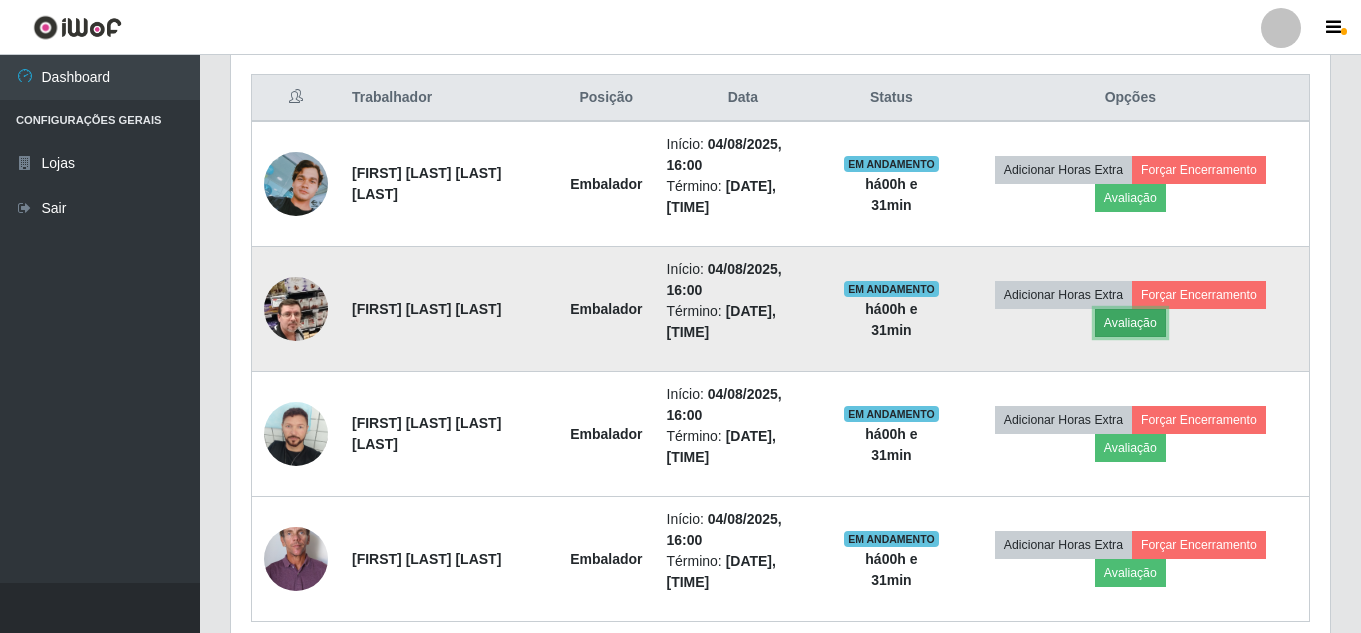 click on "Avaliação" at bounding box center (1130, 323) 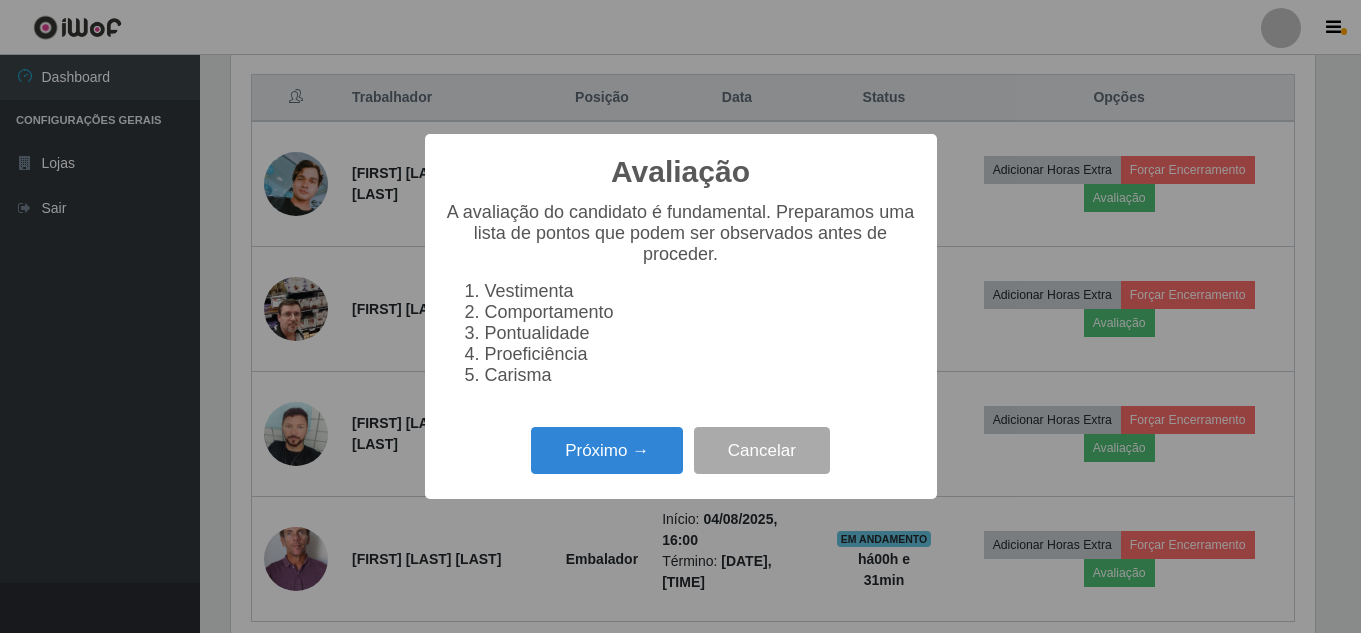 scroll, scrollTop: 999585, scrollLeft: 998911, axis: both 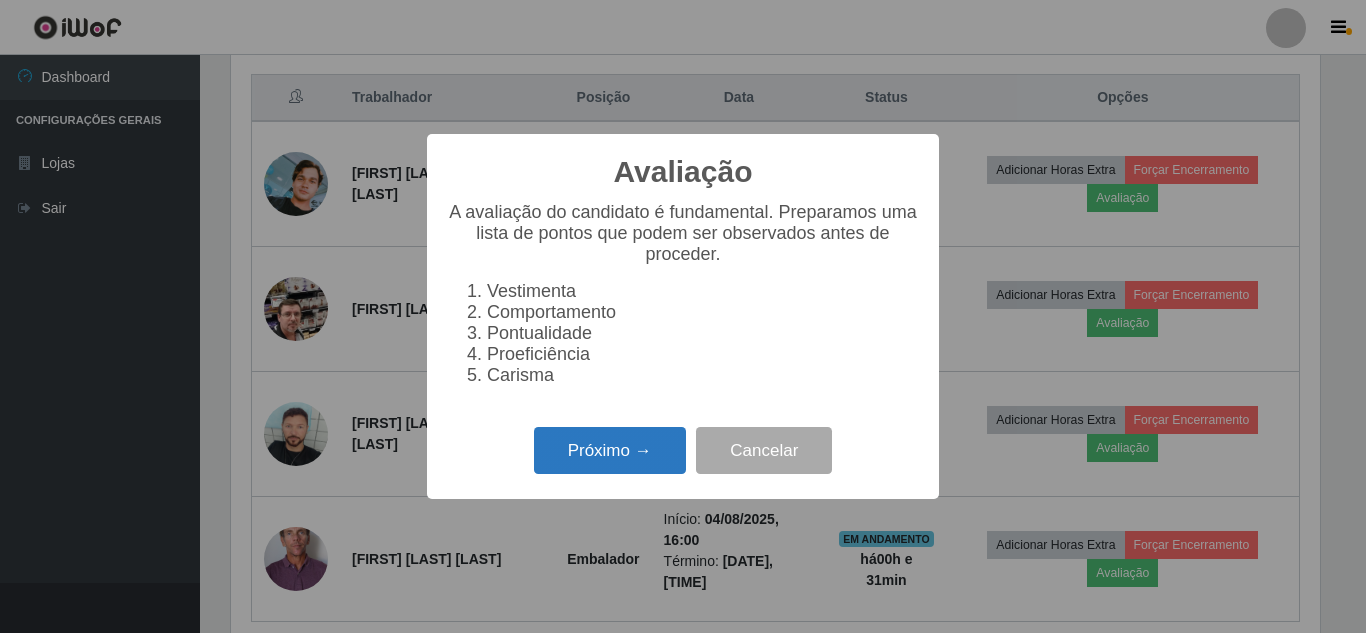 click on "Próximo →" at bounding box center [610, 450] 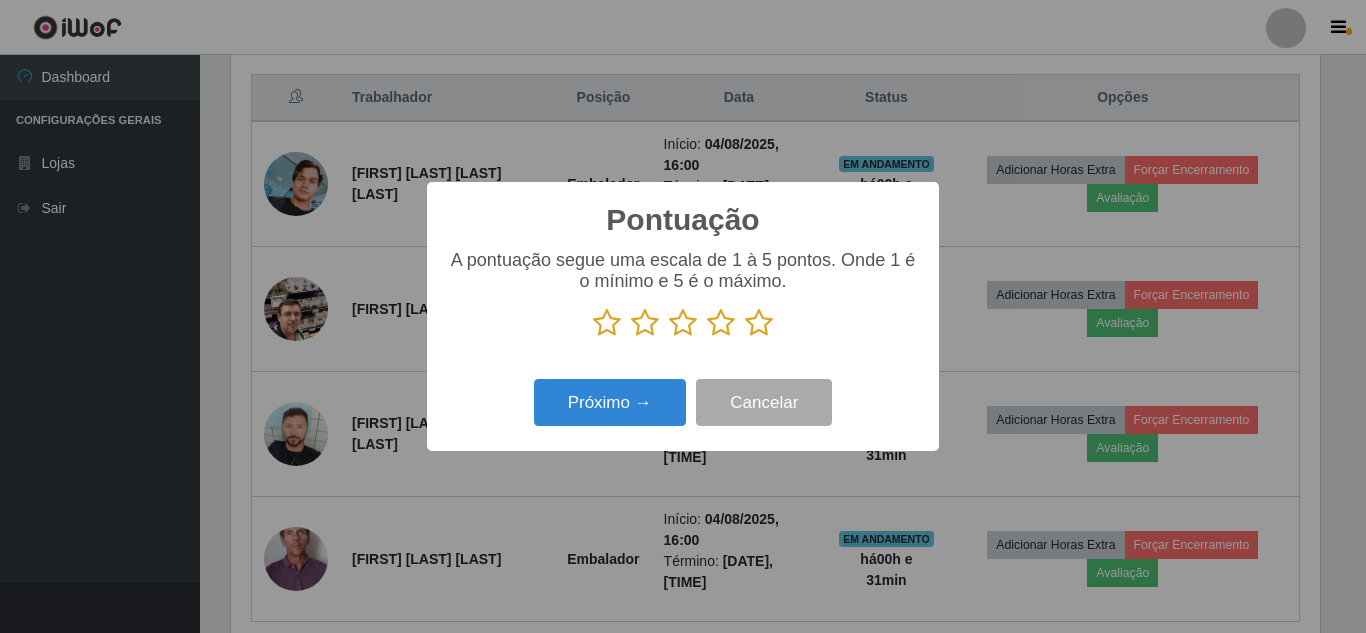 scroll, scrollTop: 999585, scrollLeft: 998911, axis: both 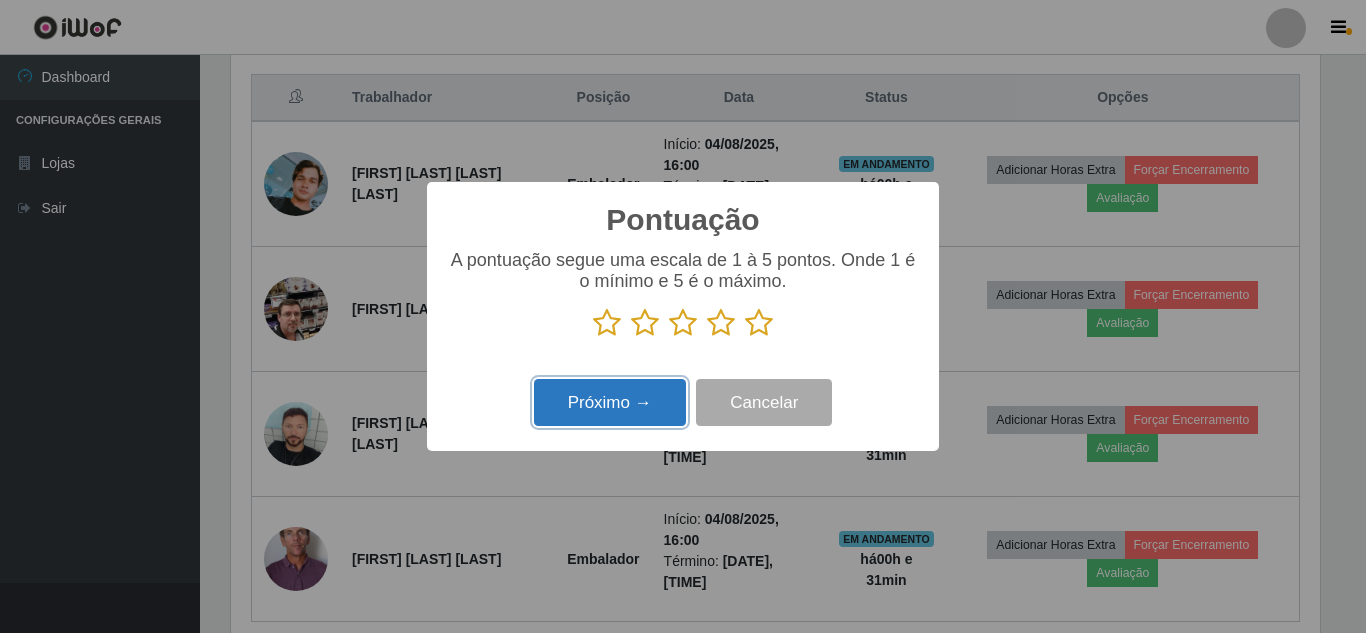 click on "Próximo →" at bounding box center (610, 402) 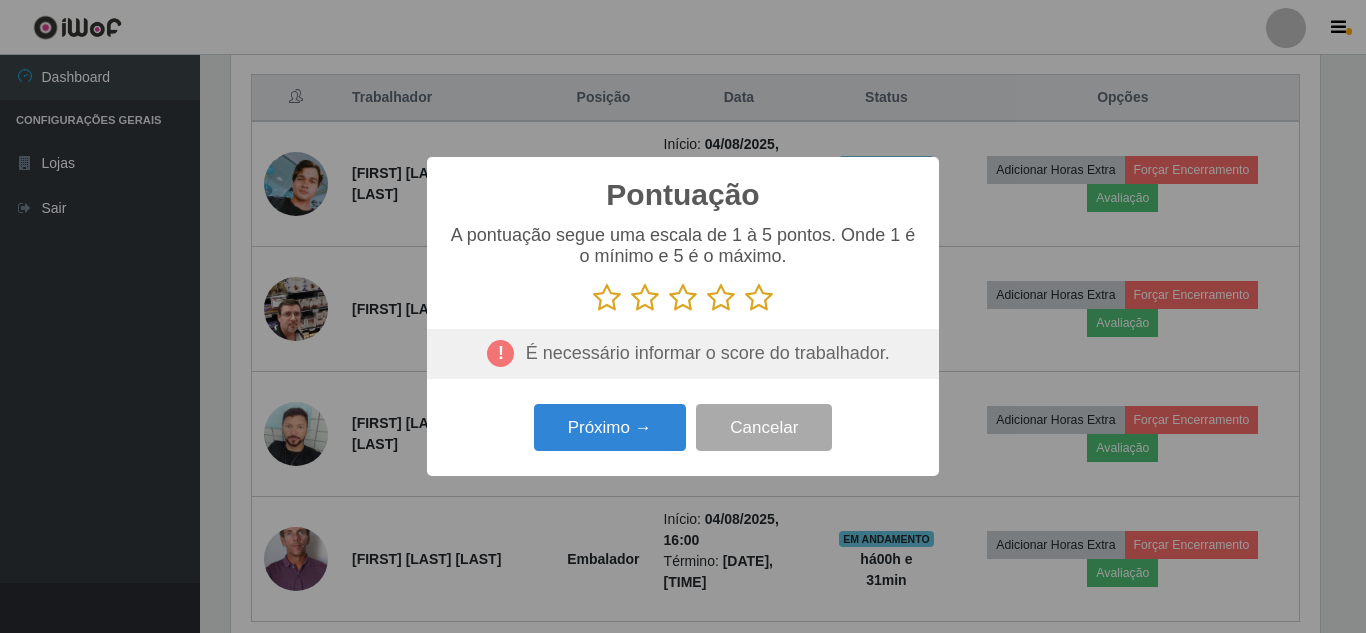 click at bounding box center (759, 298) 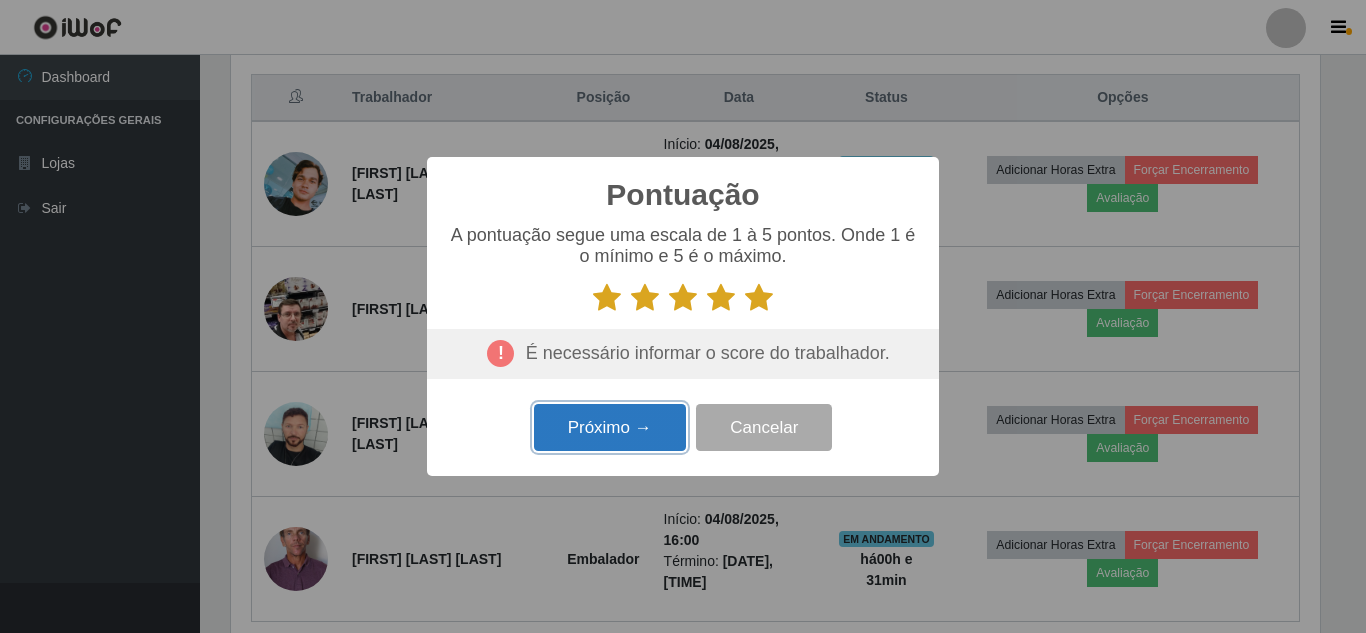click on "Próximo →" at bounding box center [610, 427] 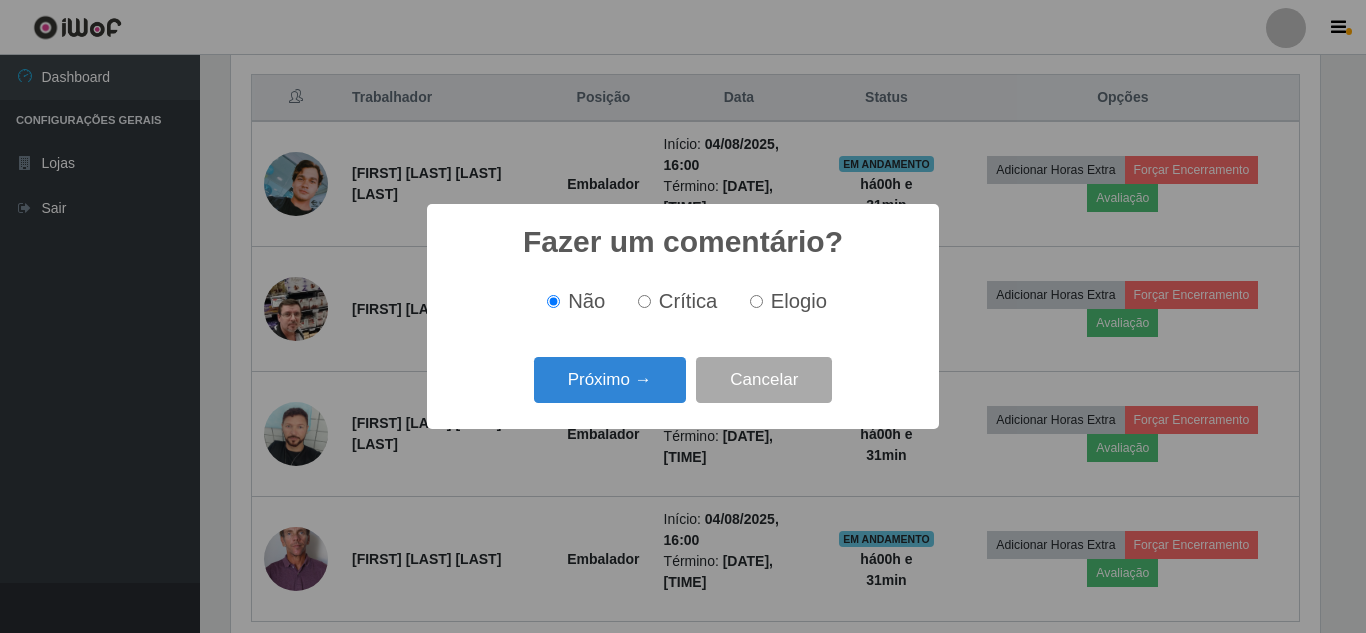 click on "Fazer um comentário? × Não Crítica Elogio Próximo → Cancelar" at bounding box center [683, 316] 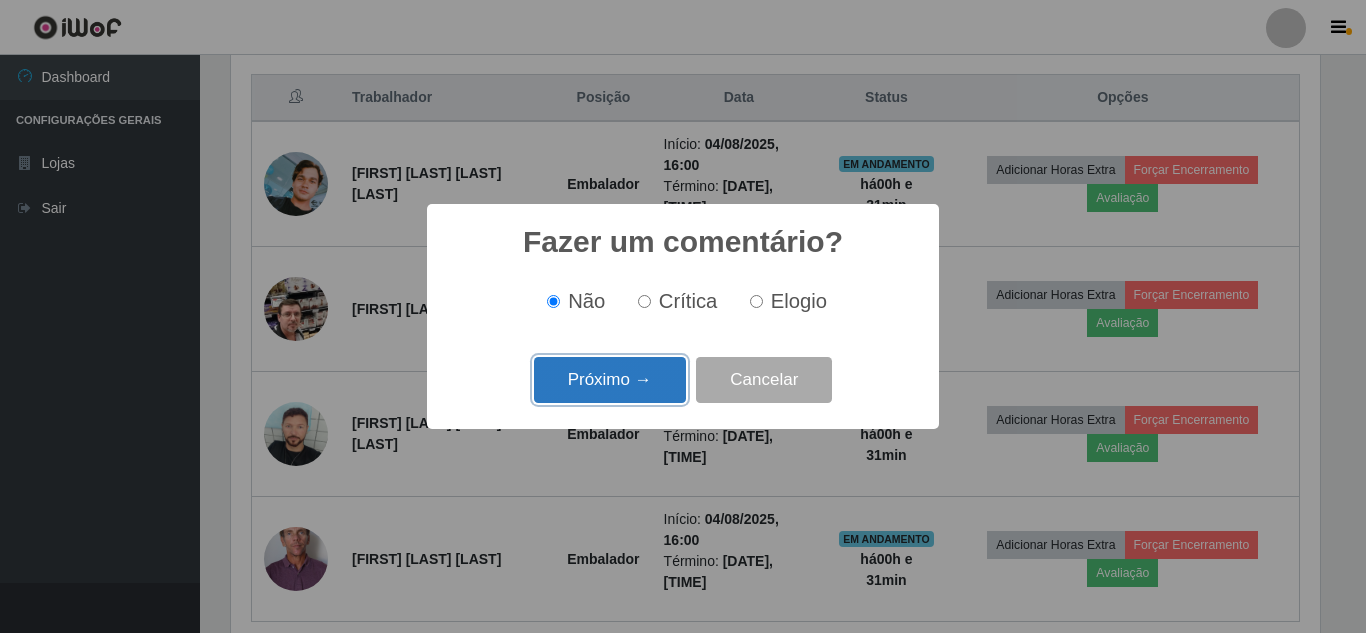 click on "Próximo →" at bounding box center [610, 380] 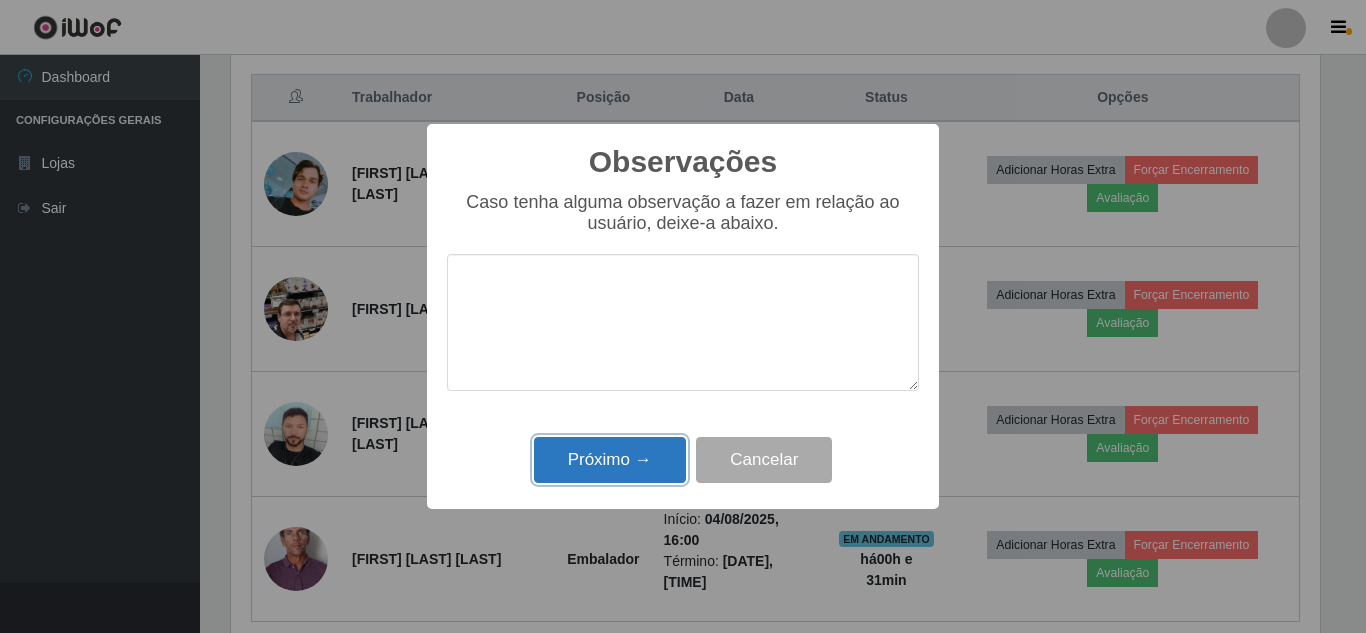 drag, startPoint x: 643, startPoint y: 457, endPoint x: 1070, endPoint y: 399, distance: 430.9211 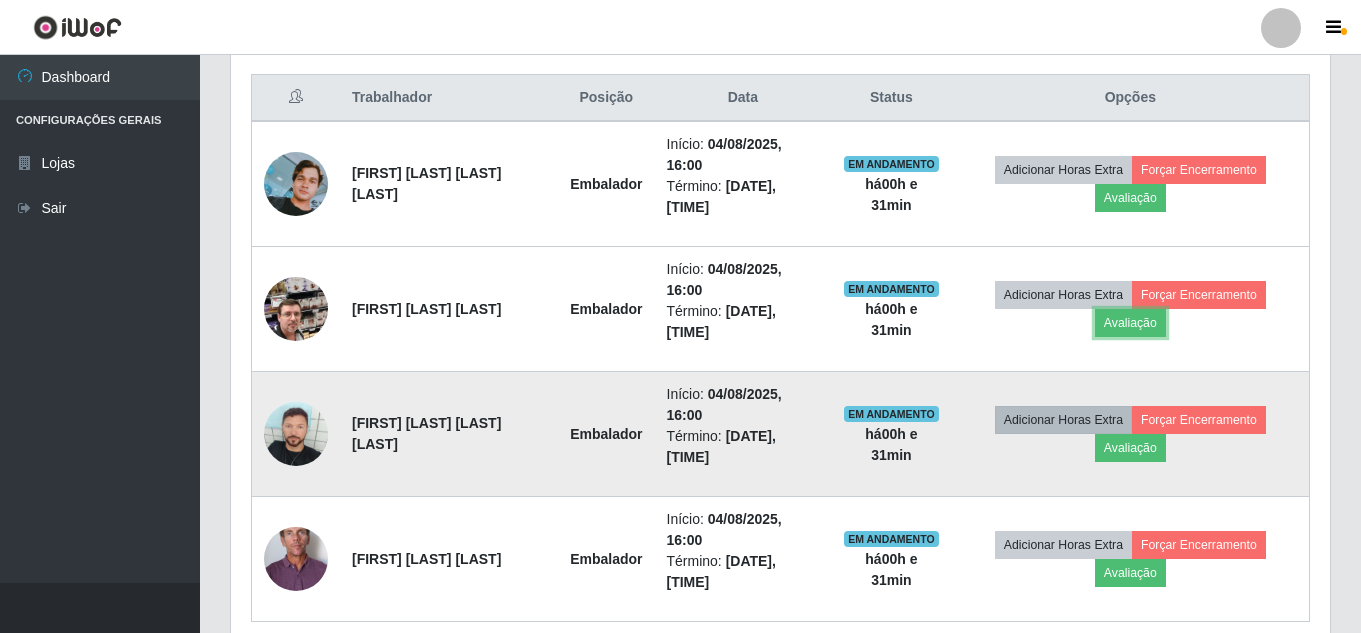 scroll, scrollTop: 999585, scrollLeft: 998901, axis: both 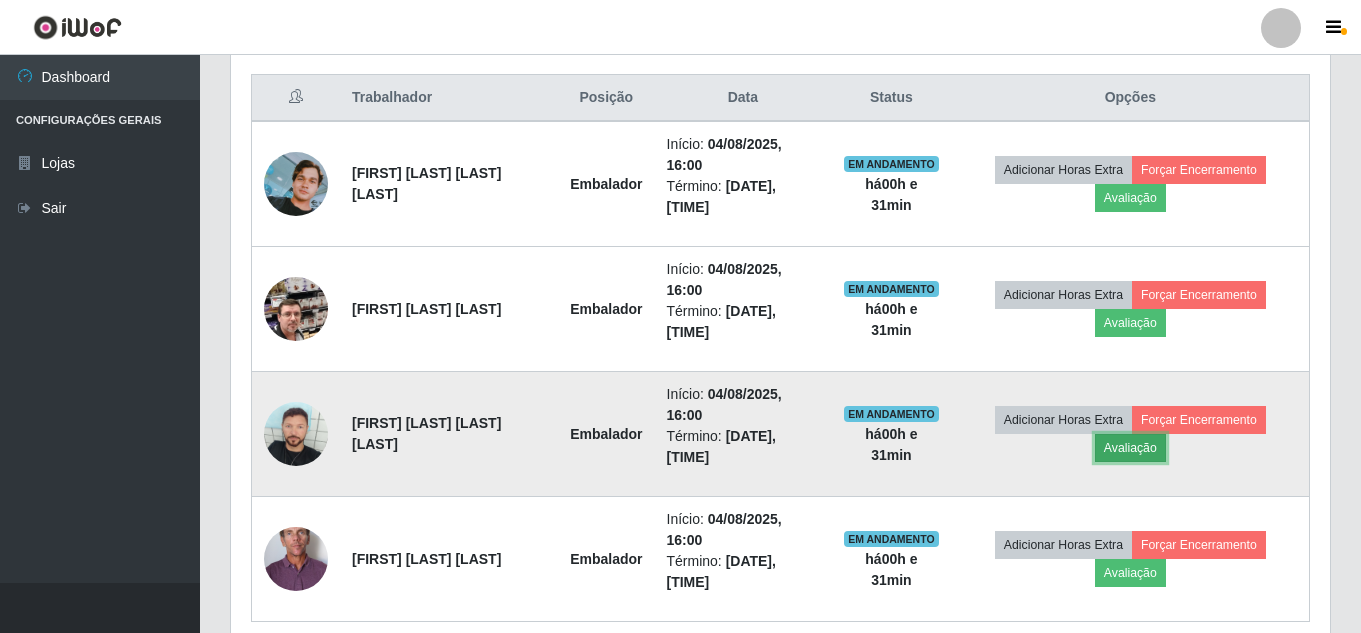 click on "Avaliação" at bounding box center [1130, 448] 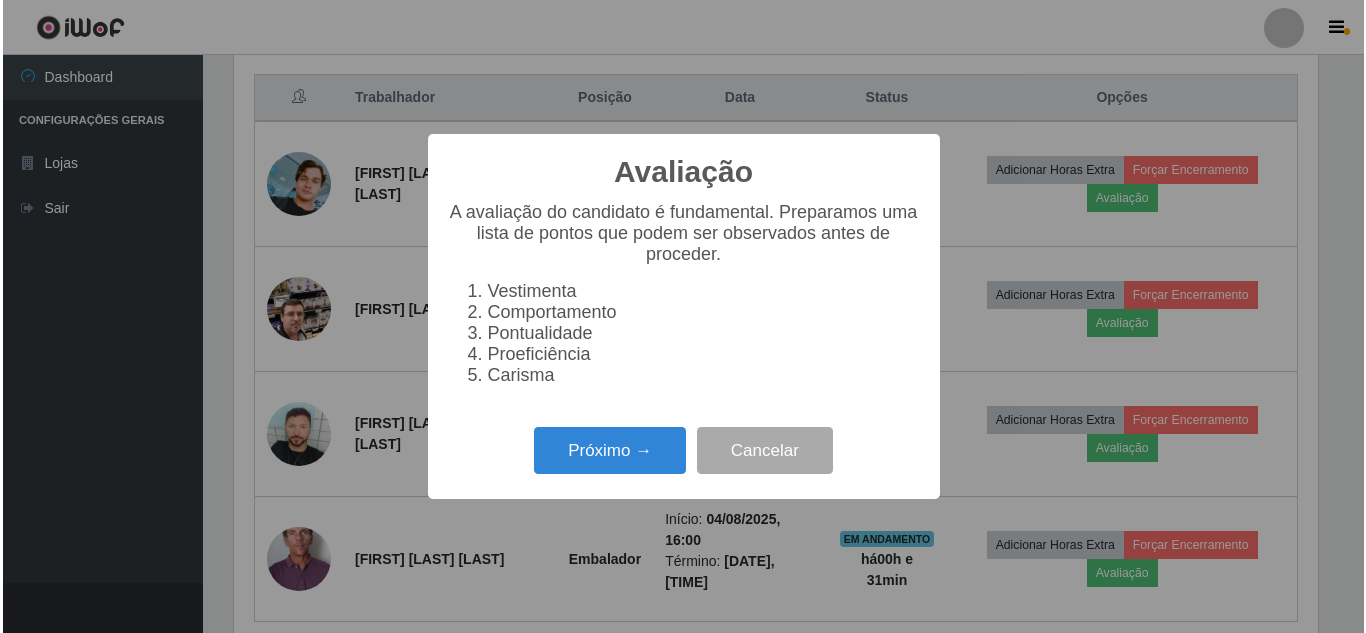 scroll, scrollTop: 999585, scrollLeft: 998911, axis: both 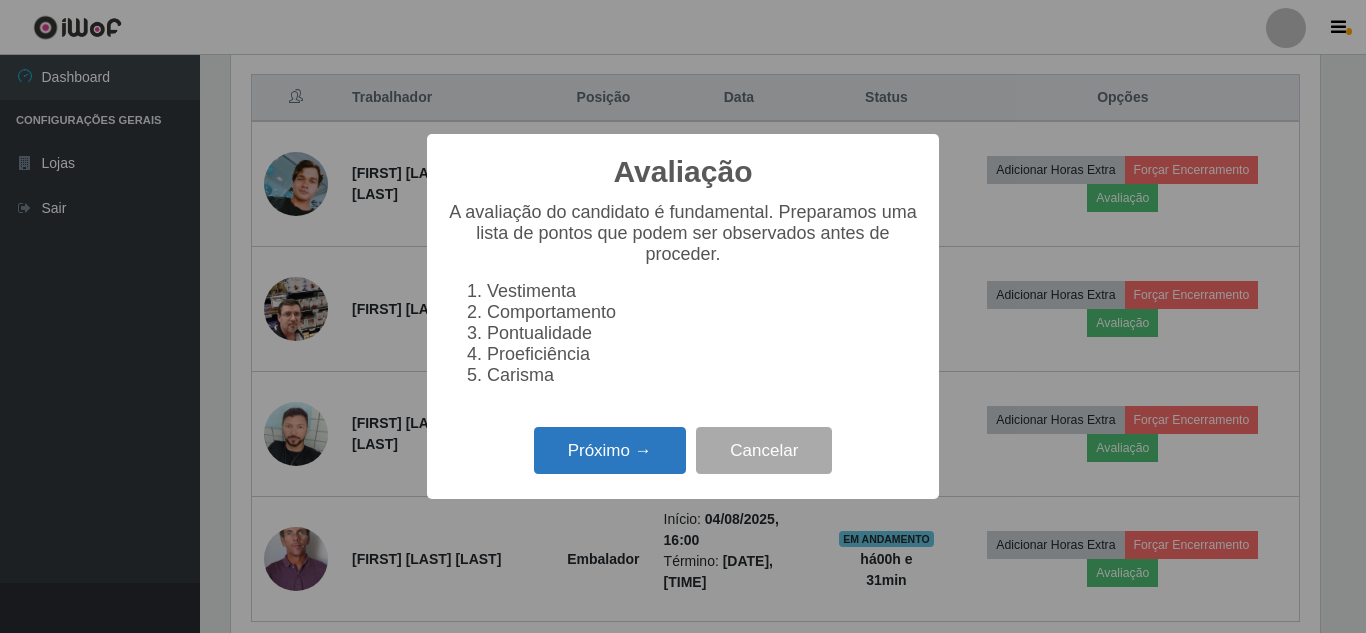 click on "Próximo →" at bounding box center (610, 450) 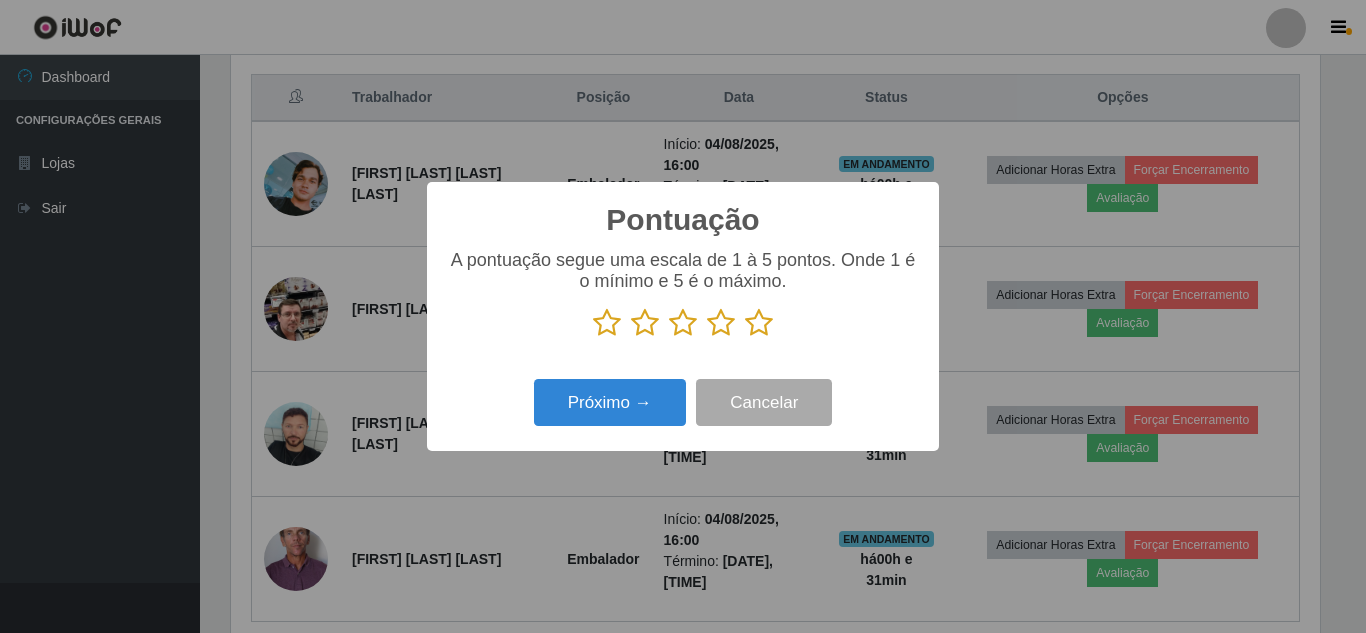 click at bounding box center (759, 323) 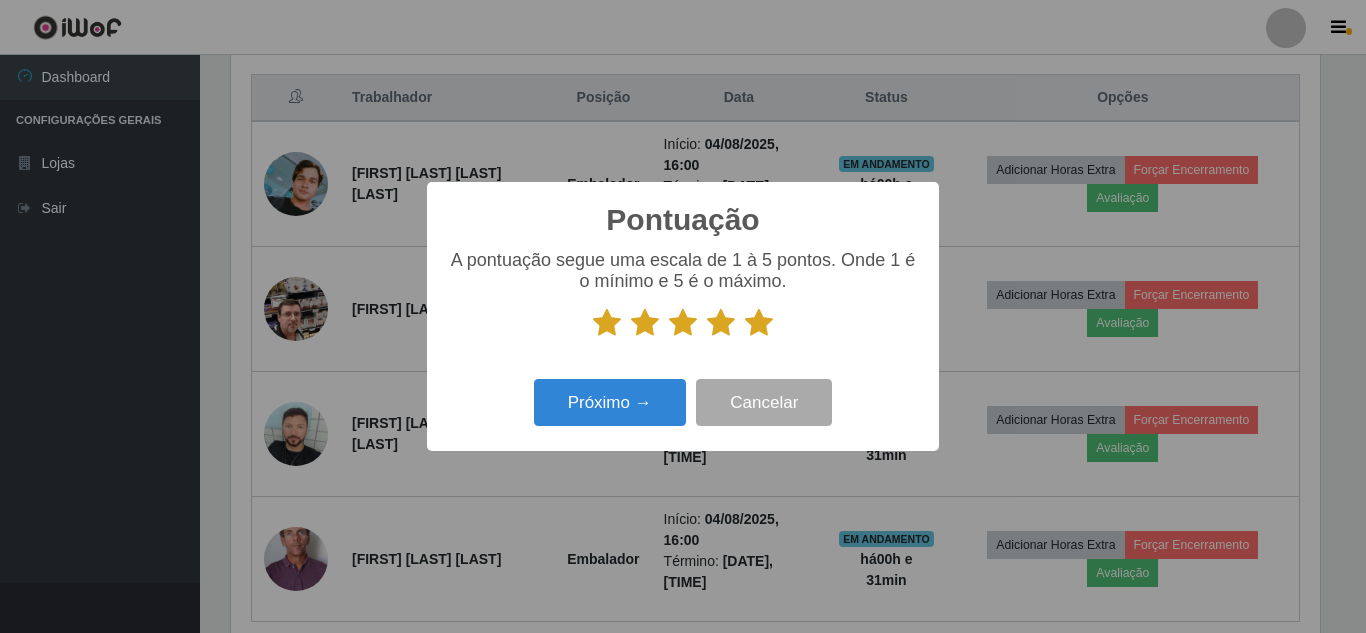 click on "Pontuação × A pontuação segue uma escala de 1 à 5 pontos.
Onde 1 é o mínimo e 5 é o máximo.
Próximo → Cancelar" at bounding box center [683, 316] 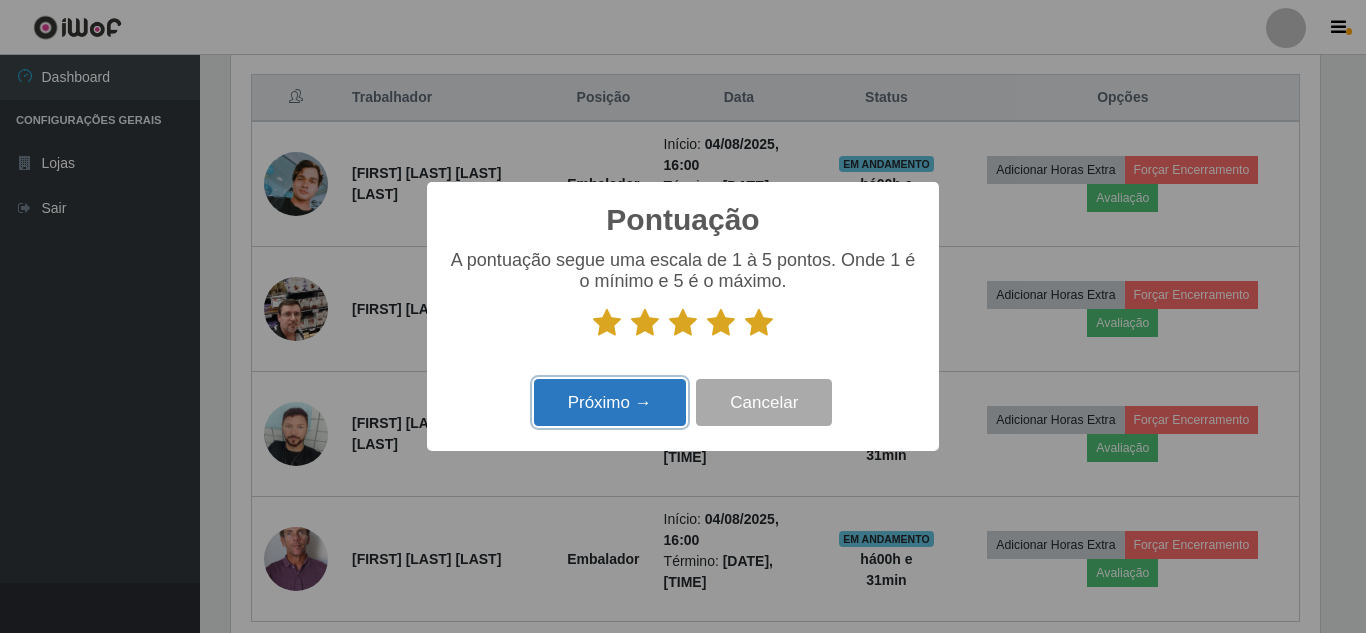 click on "Próximo →" at bounding box center [610, 402] 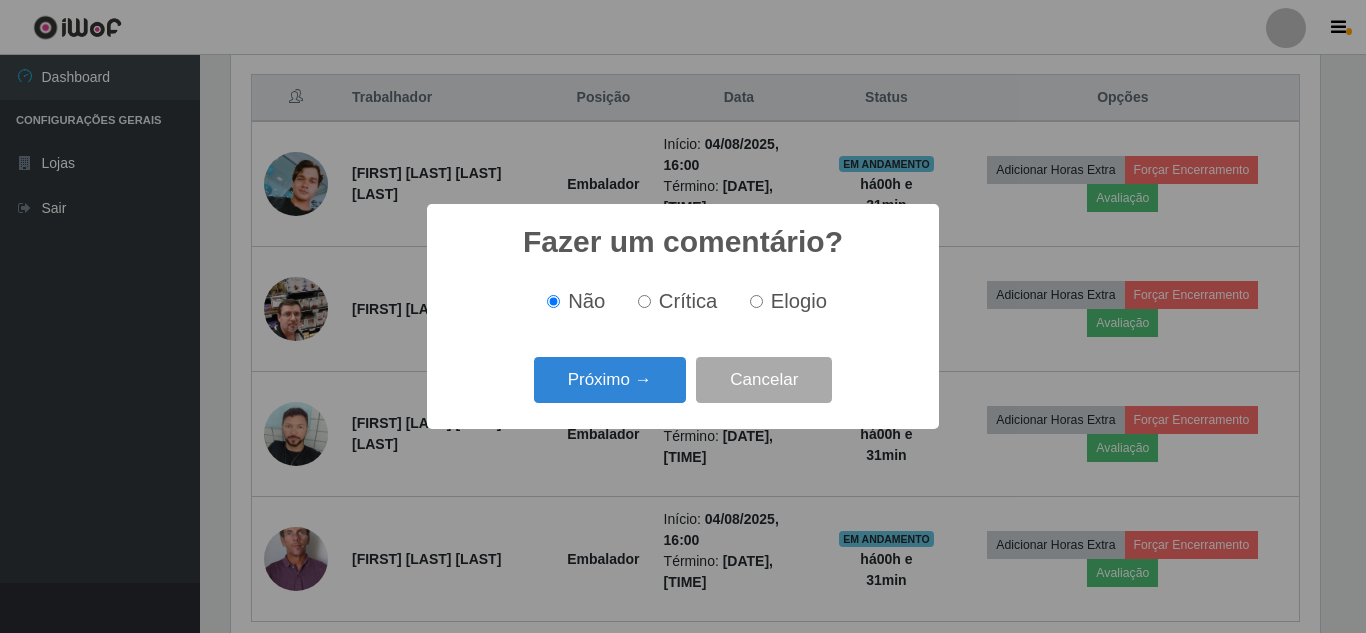 click on "Próximo →" at bounding box center [610, 380] 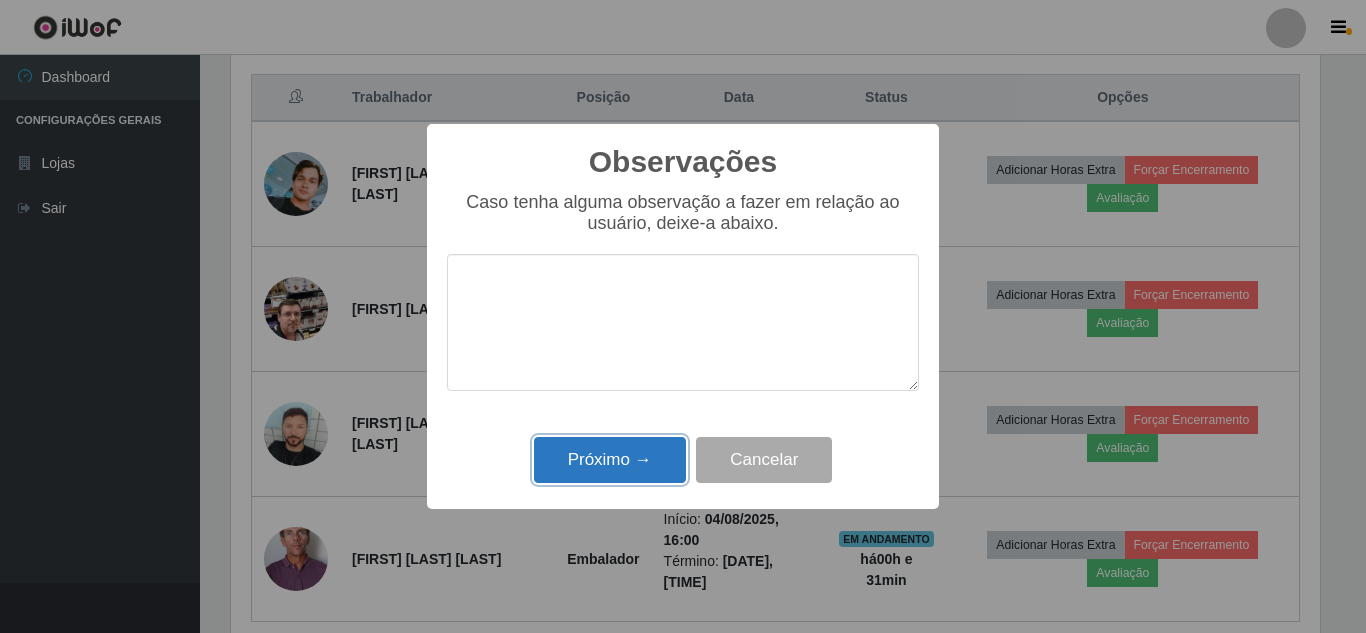 click on "Próximo →" at bounding box center (610, 460) 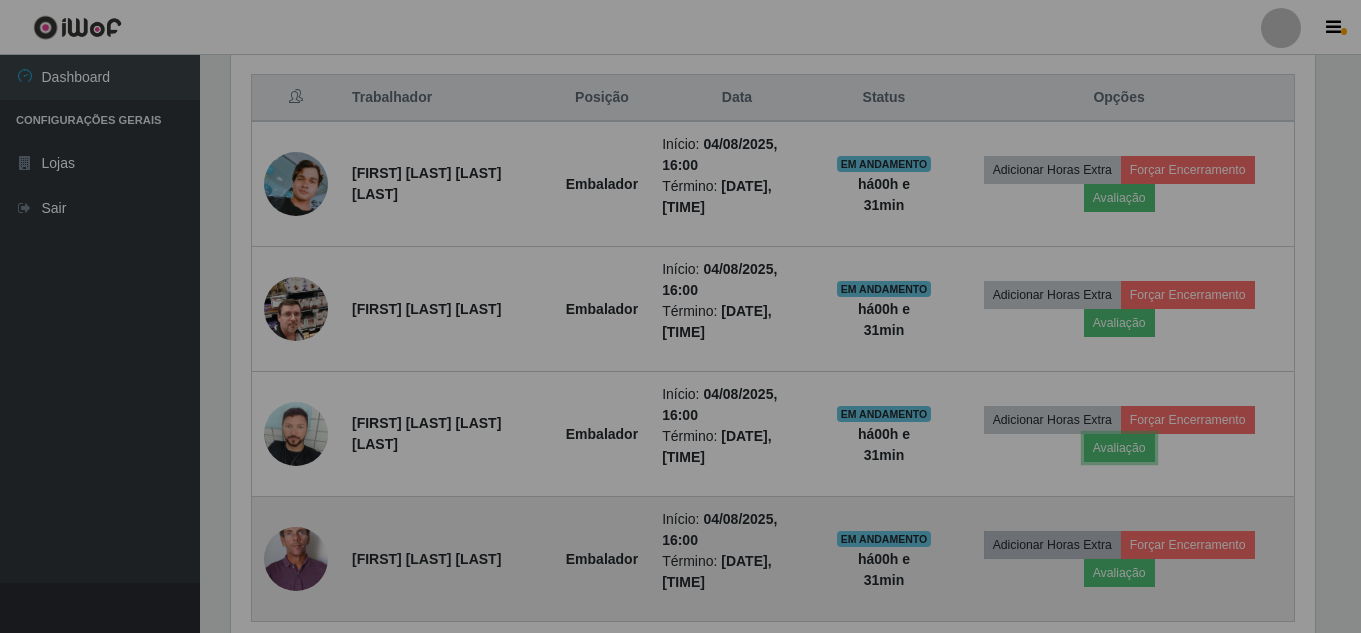 scroll, scrollTop: 999585, scrollLeft: 998901, axis: both 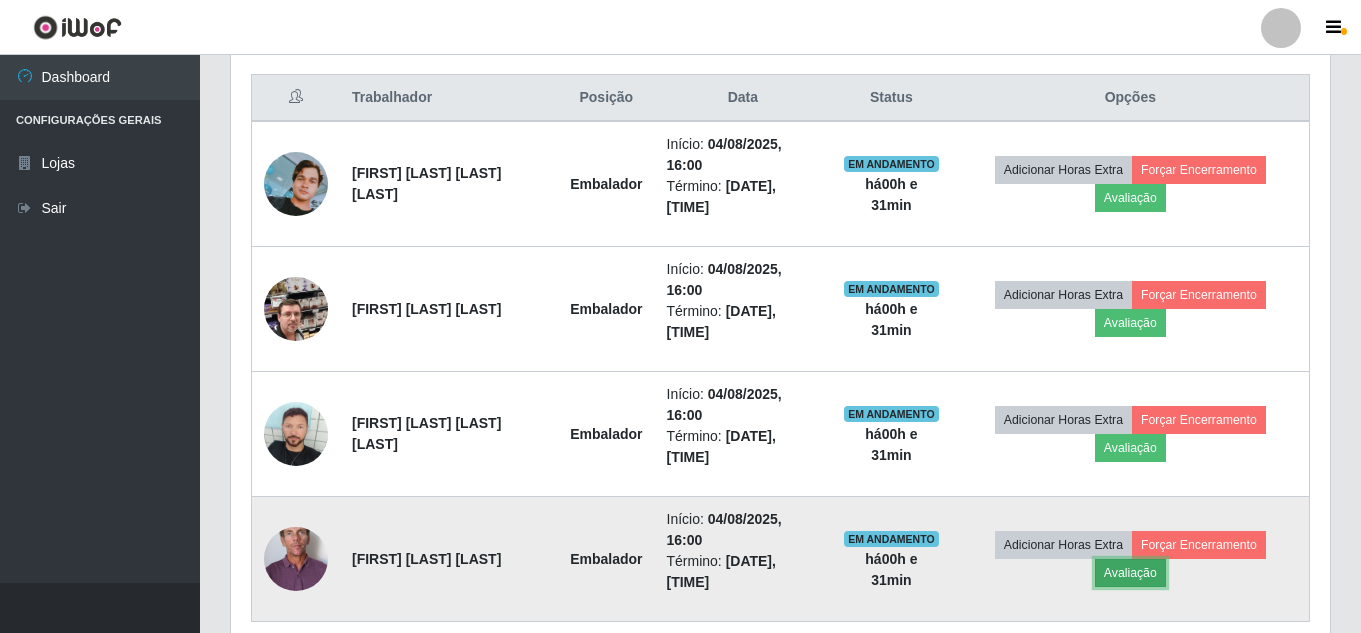 click on "Avaliação" at bounding box center (1130, 573) 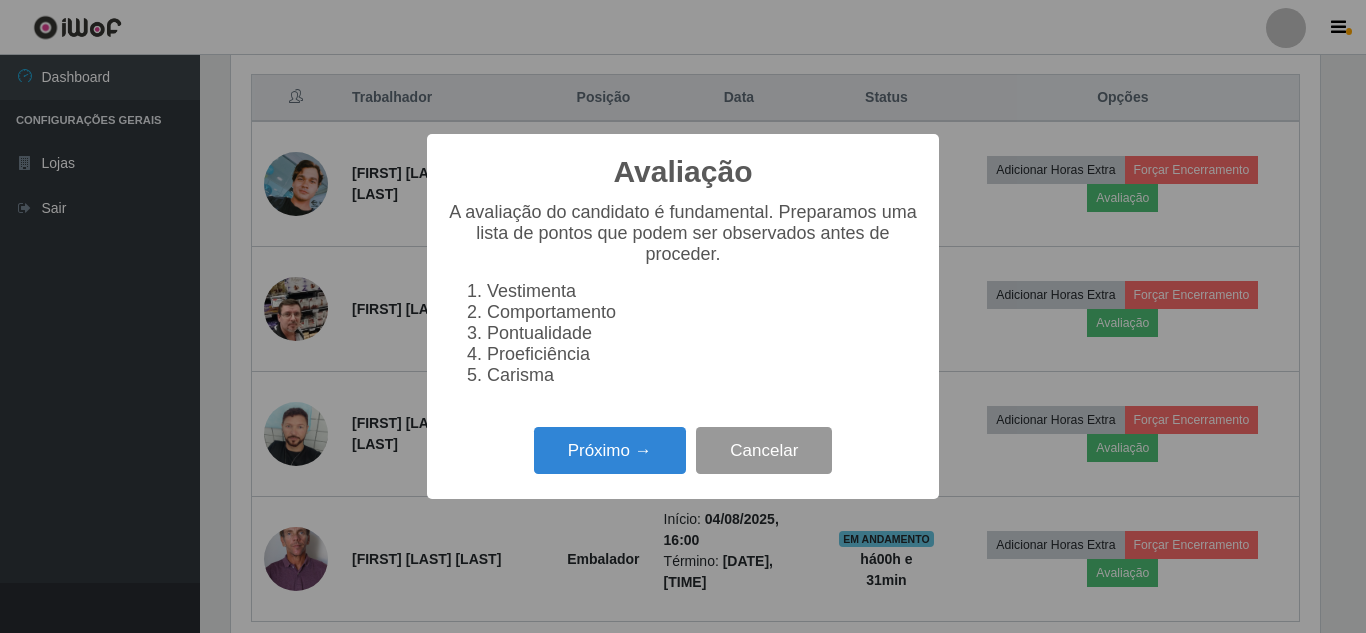 scroll, scrollTop: 999585, scrollLeft: 998911, axis: both 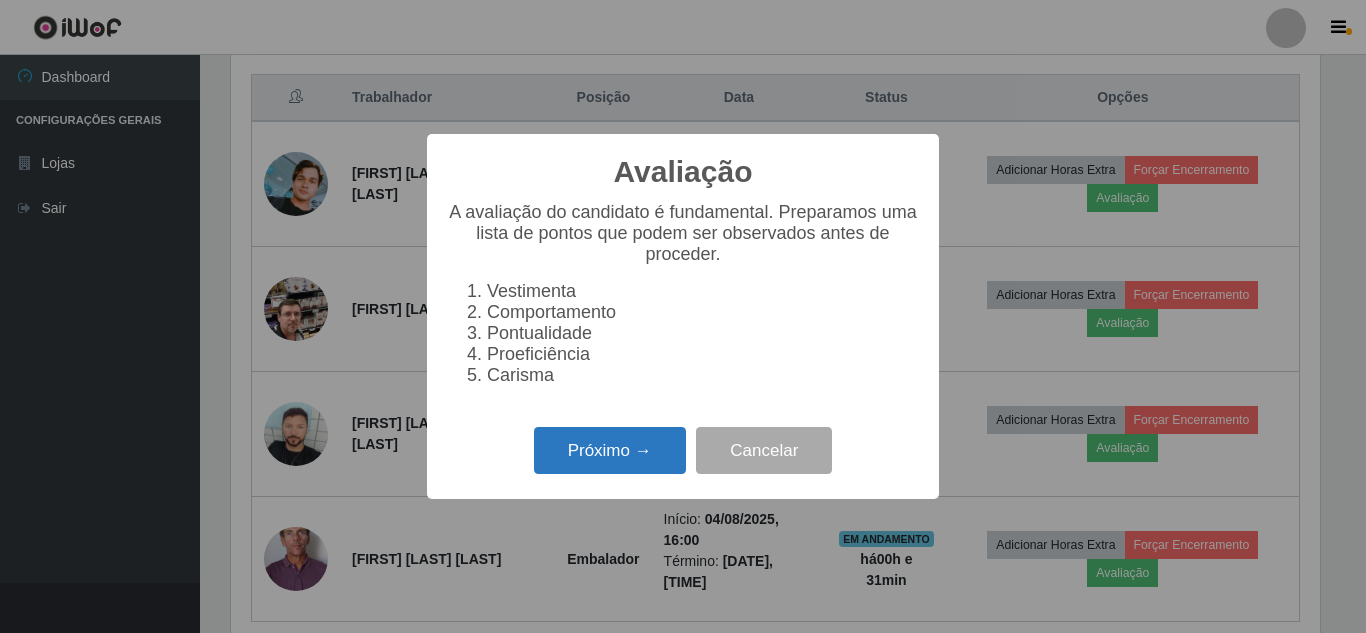 click on "Próximo →" at bounding box center (610, 450) 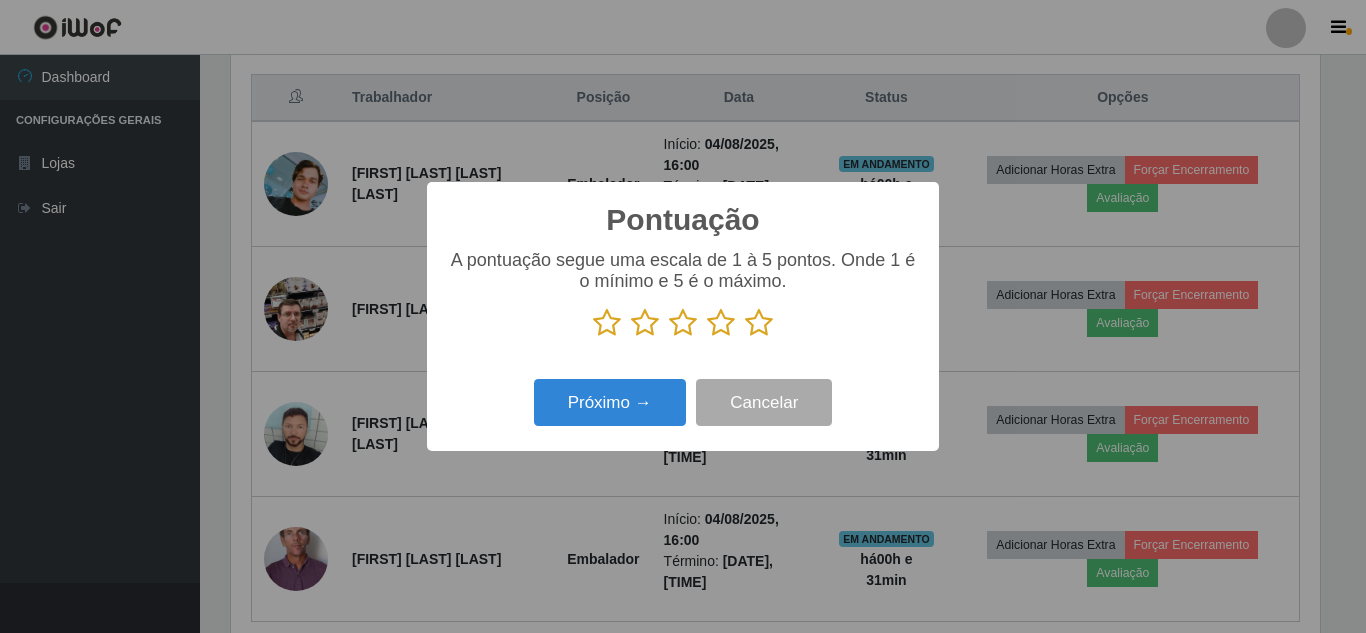 drag, startPoint x: 768, startPoint y: 320, endPoint x: 754, endPoint y: 326, distance: 15.231546 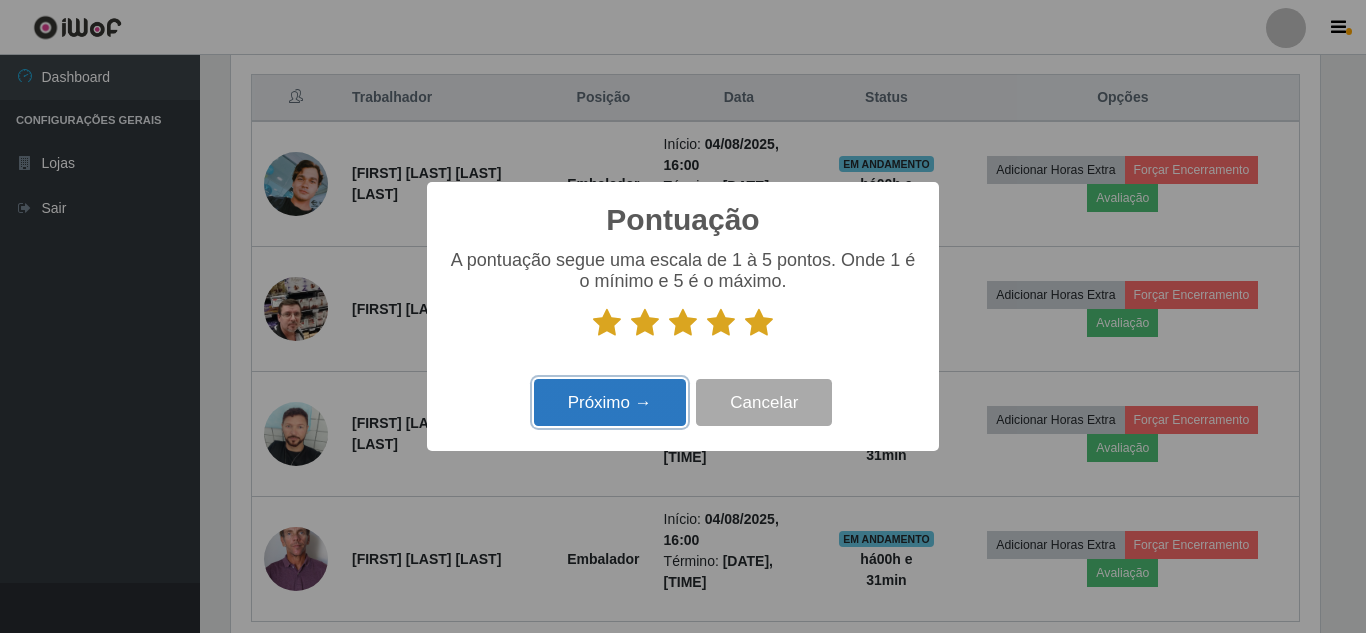 click on "Próximo →" at bounding box center (610, 402) 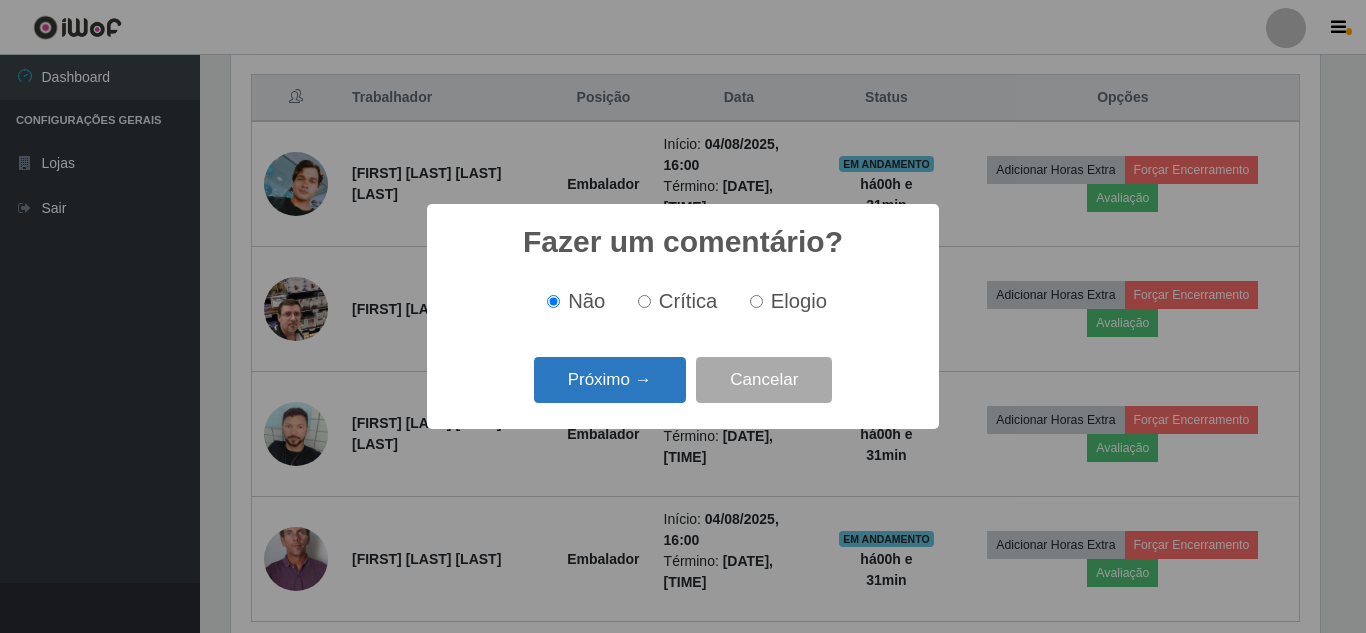 click on "Próximo →" at bounding box center [610, 380] 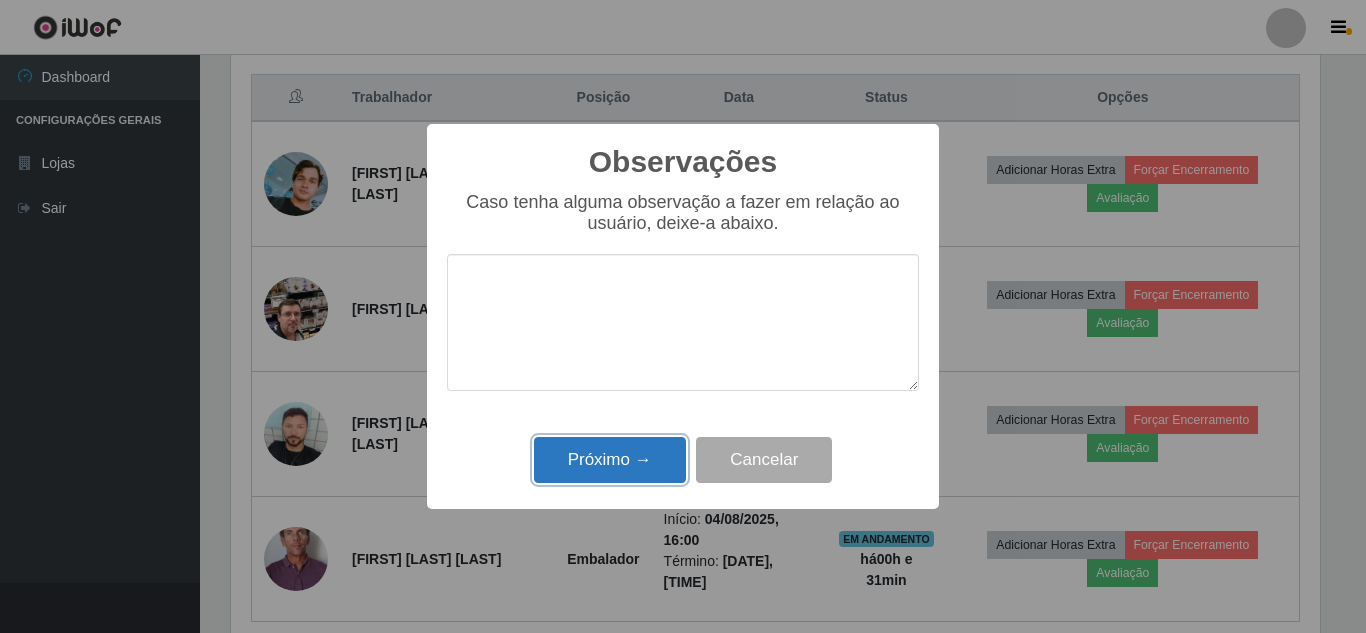 click on "Próximo →" at bounding box center [610, 460] 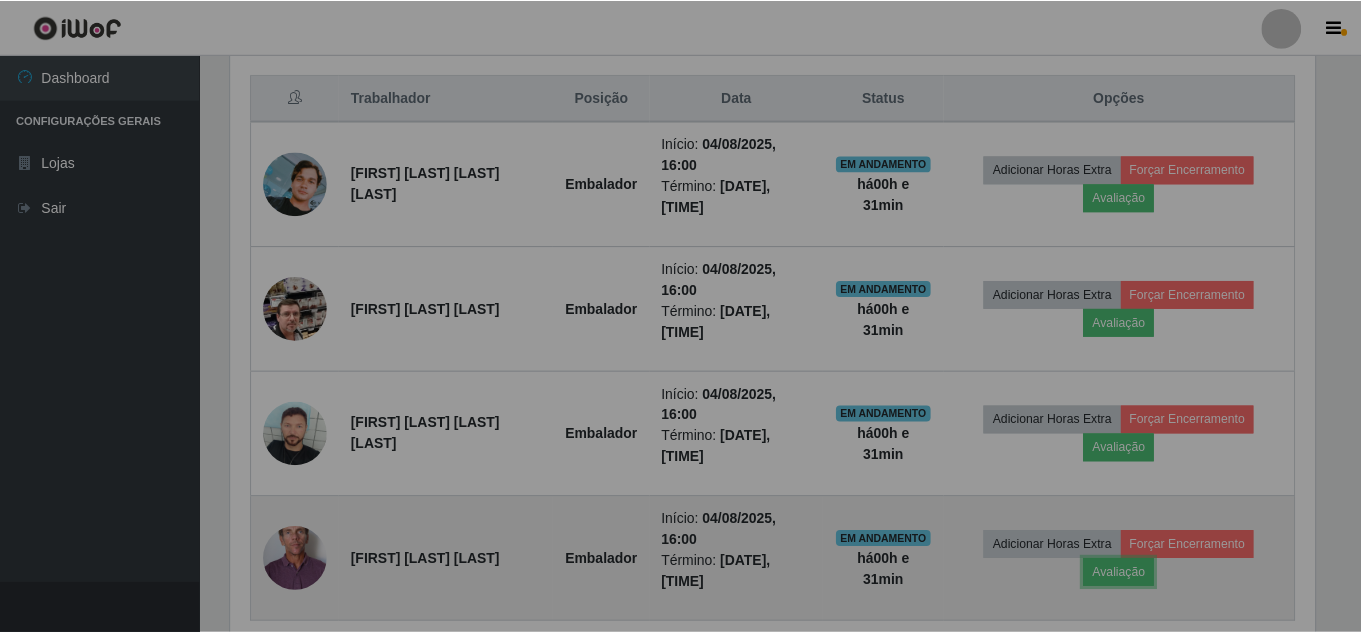 scroll, scrollTop: 999585, scrollLeft: 998901, axis: both 